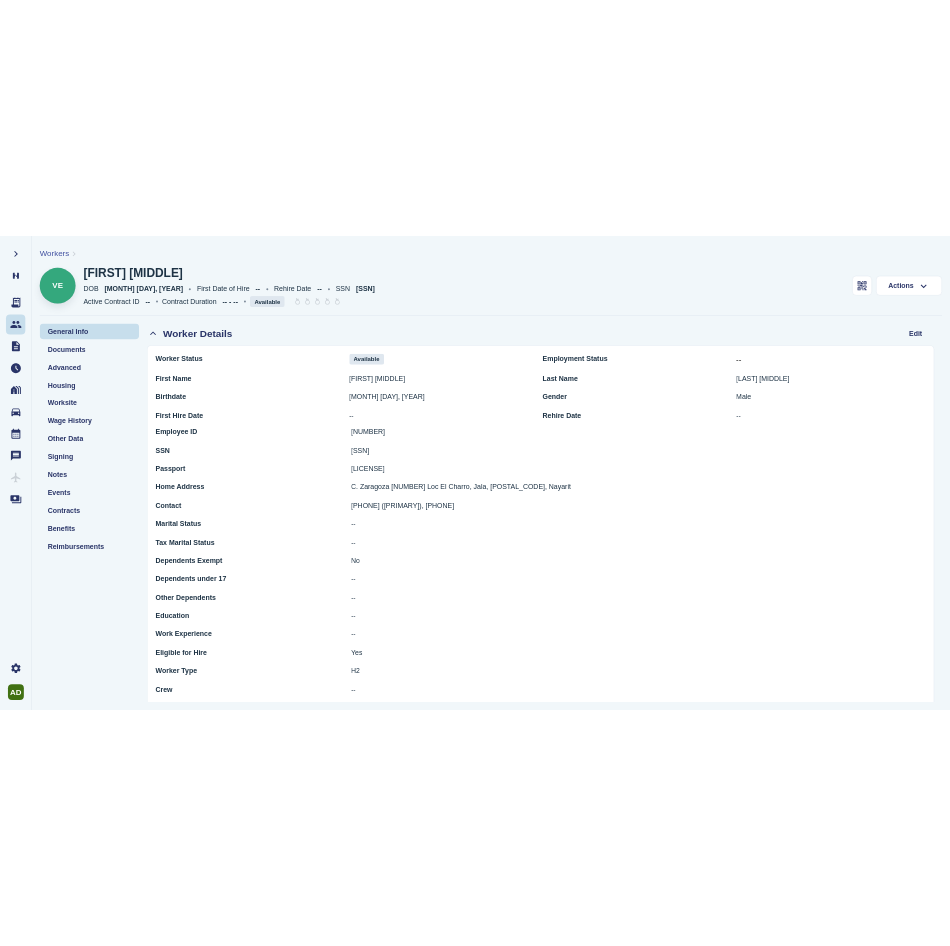 scroll, scrollTop: 0, scrollLeft: 0, axis: both 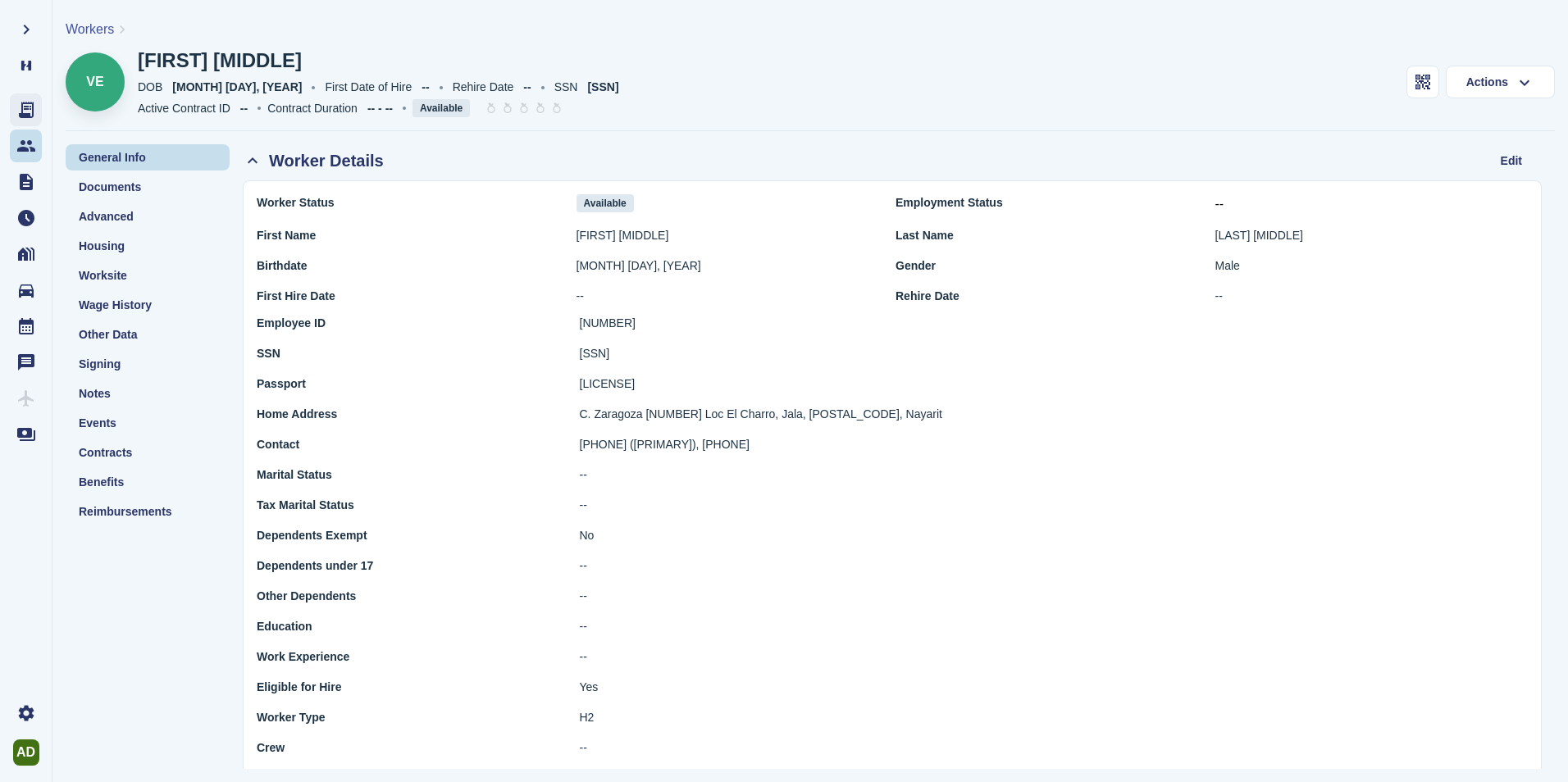 click at bounding box center [25, 110] 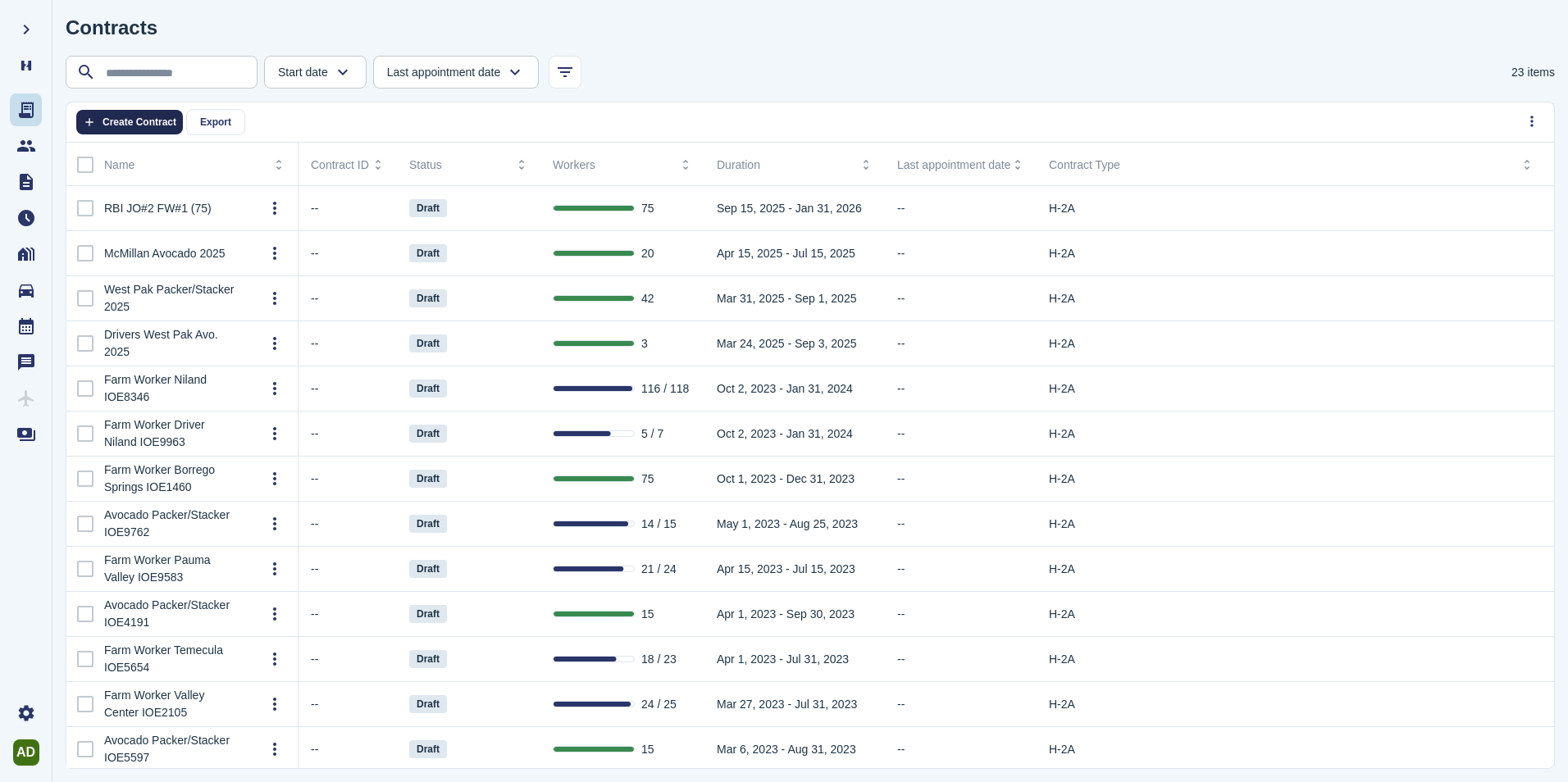 click on "Create Contract" 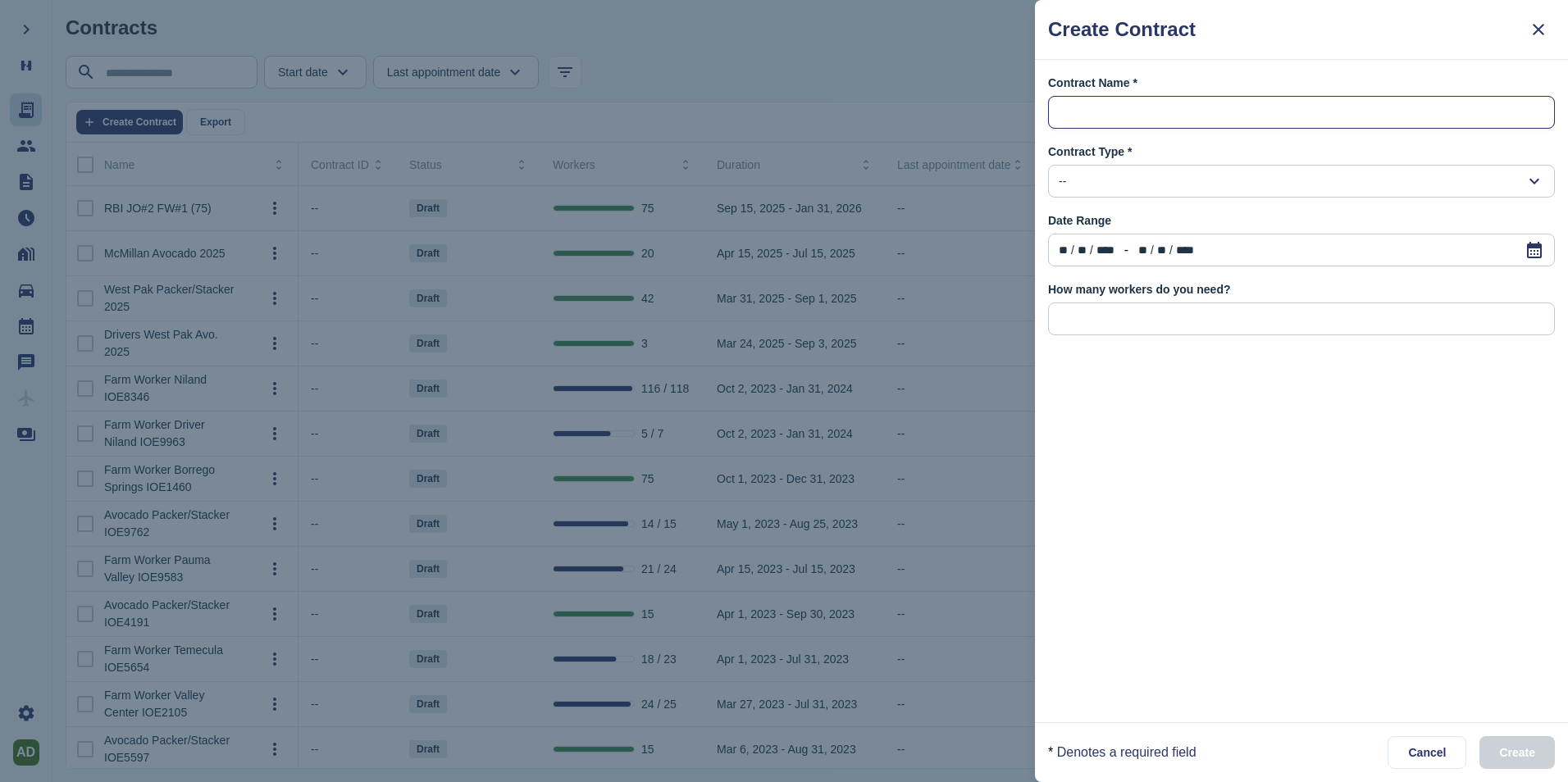 click at bounding box center (1301, 113) 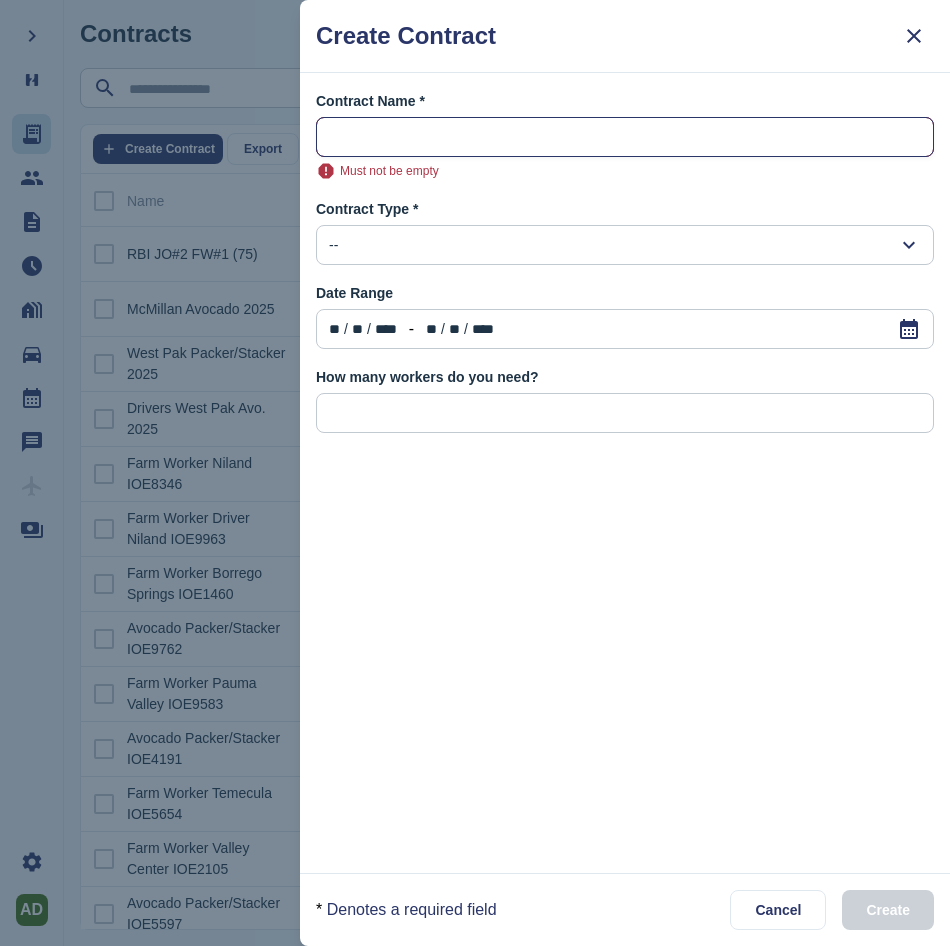 click at bounding box center (625, 138) 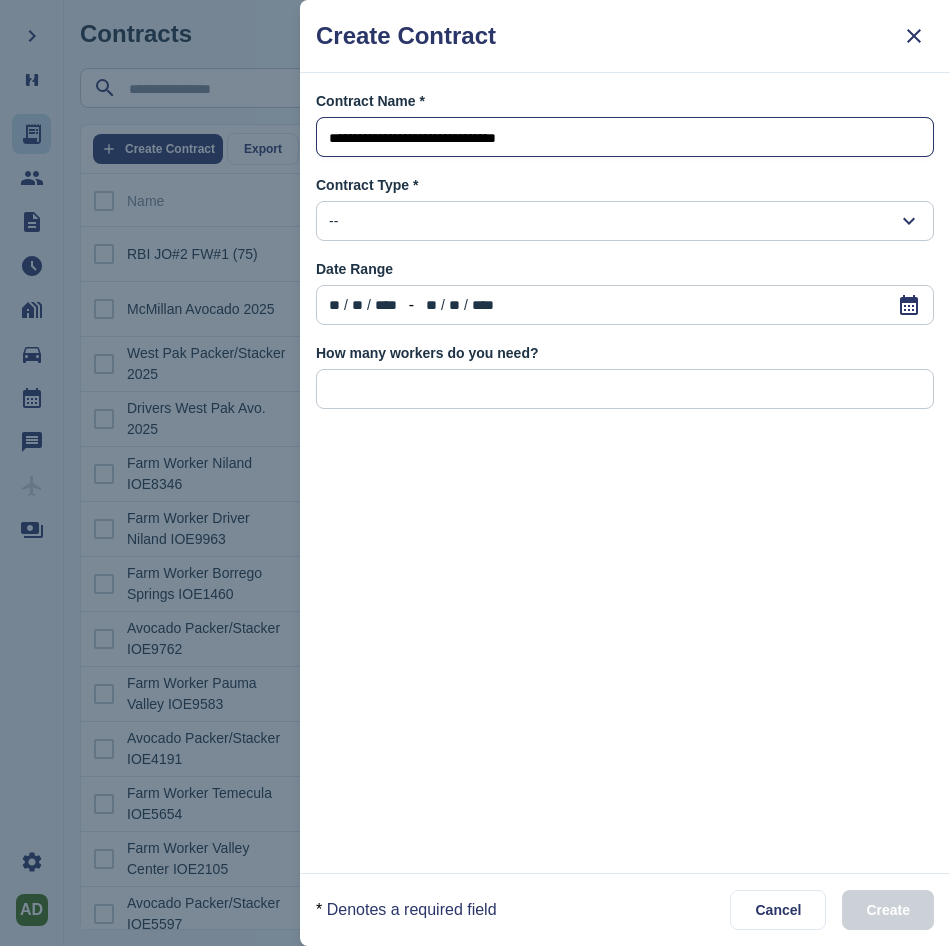 type on "**********" 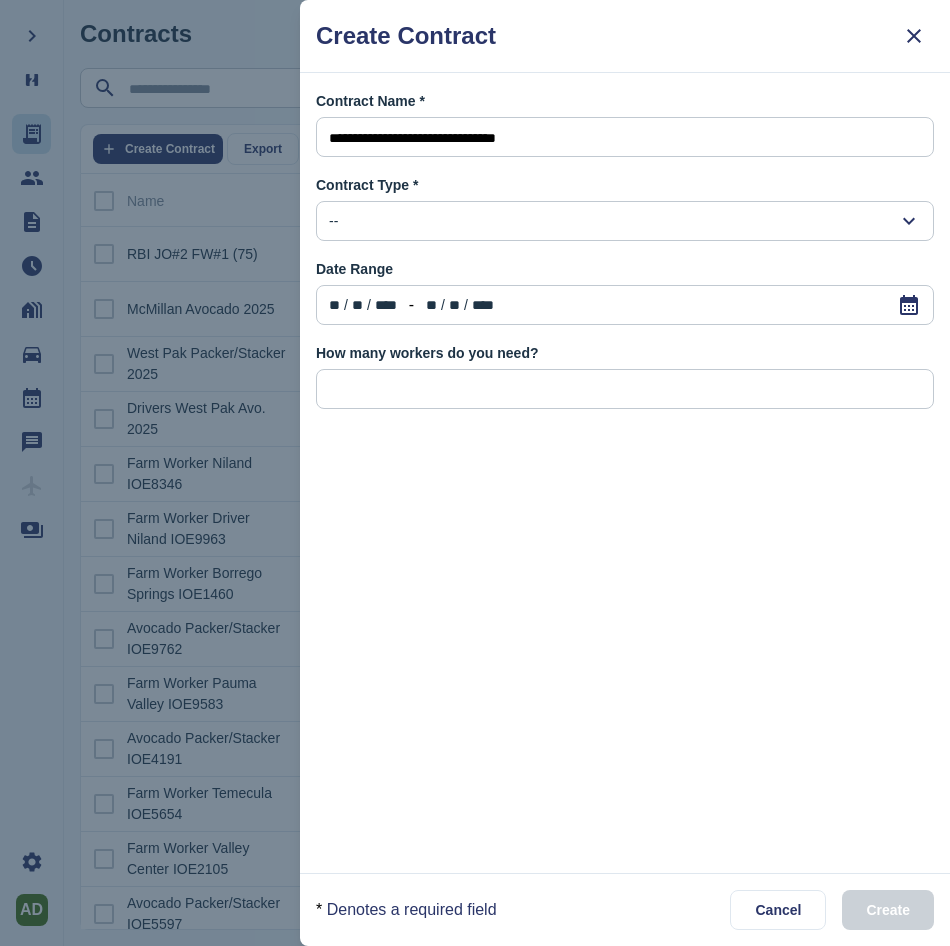 click on "--" at bounding box center (625, 221) 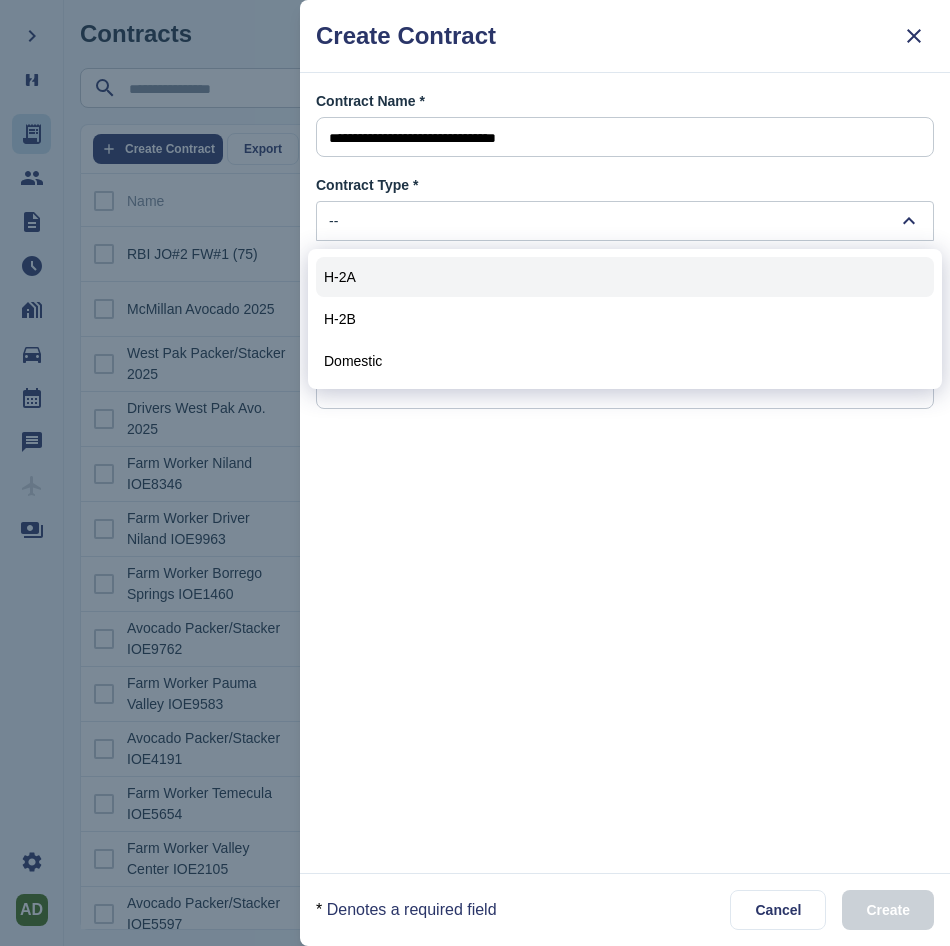 click on "H-2A" at bounding box center [625, 277] 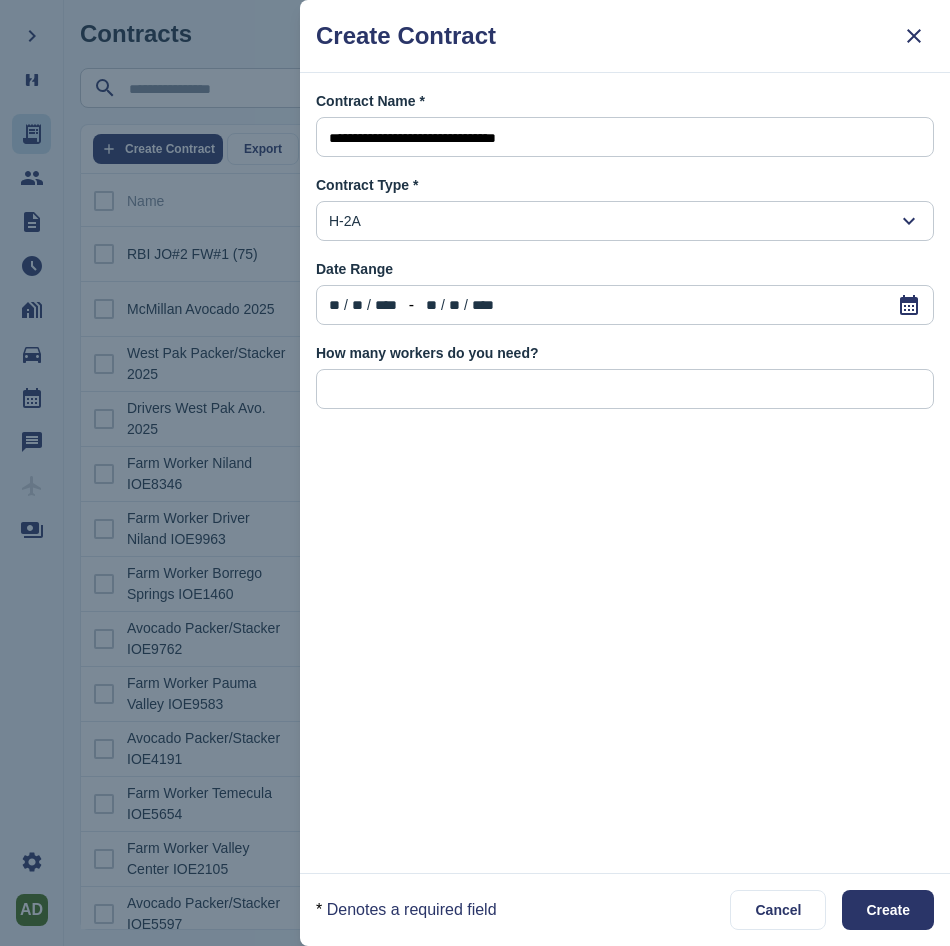 click on "**" at bounding box center (334, 305) 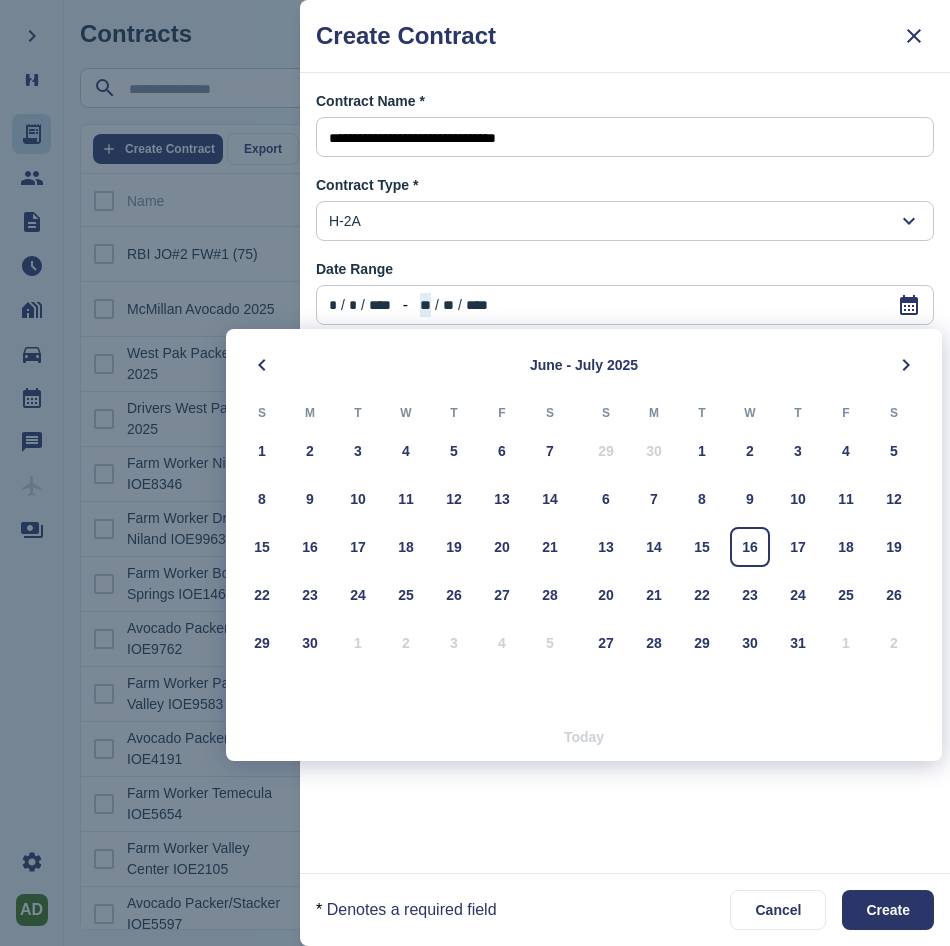 click on "**" at bounding box center (425, 305) 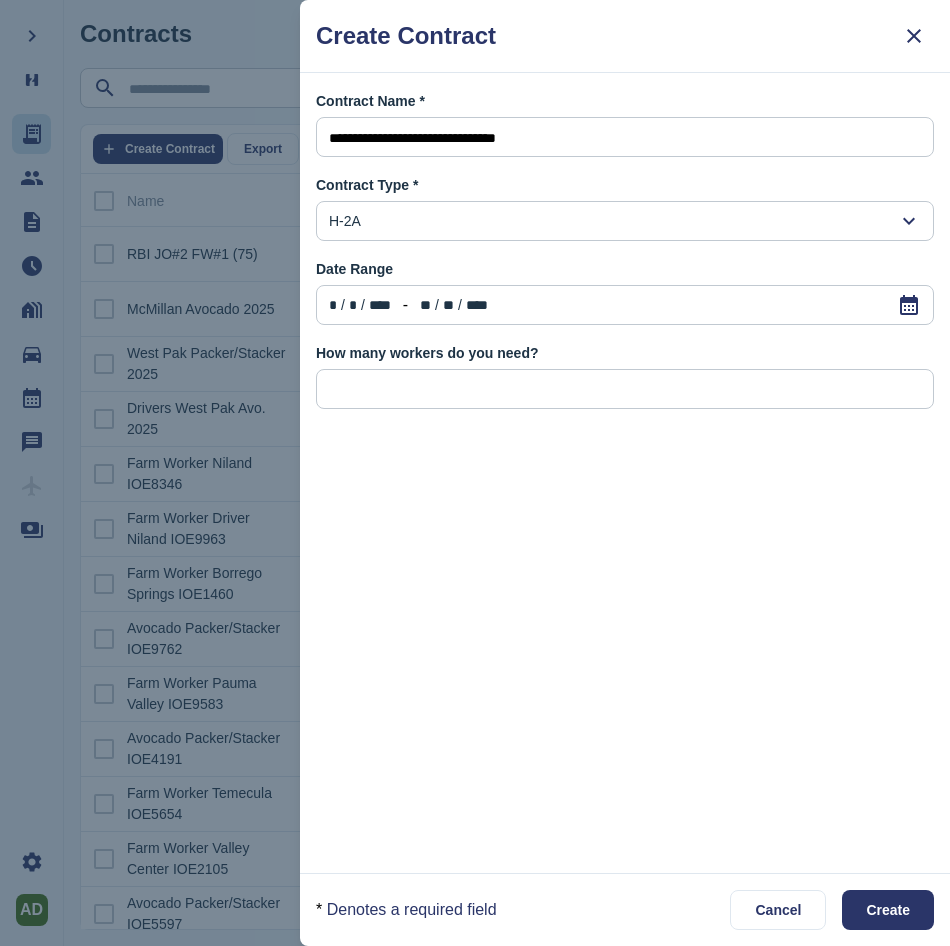click on "**" at bounding box center [425, 305] 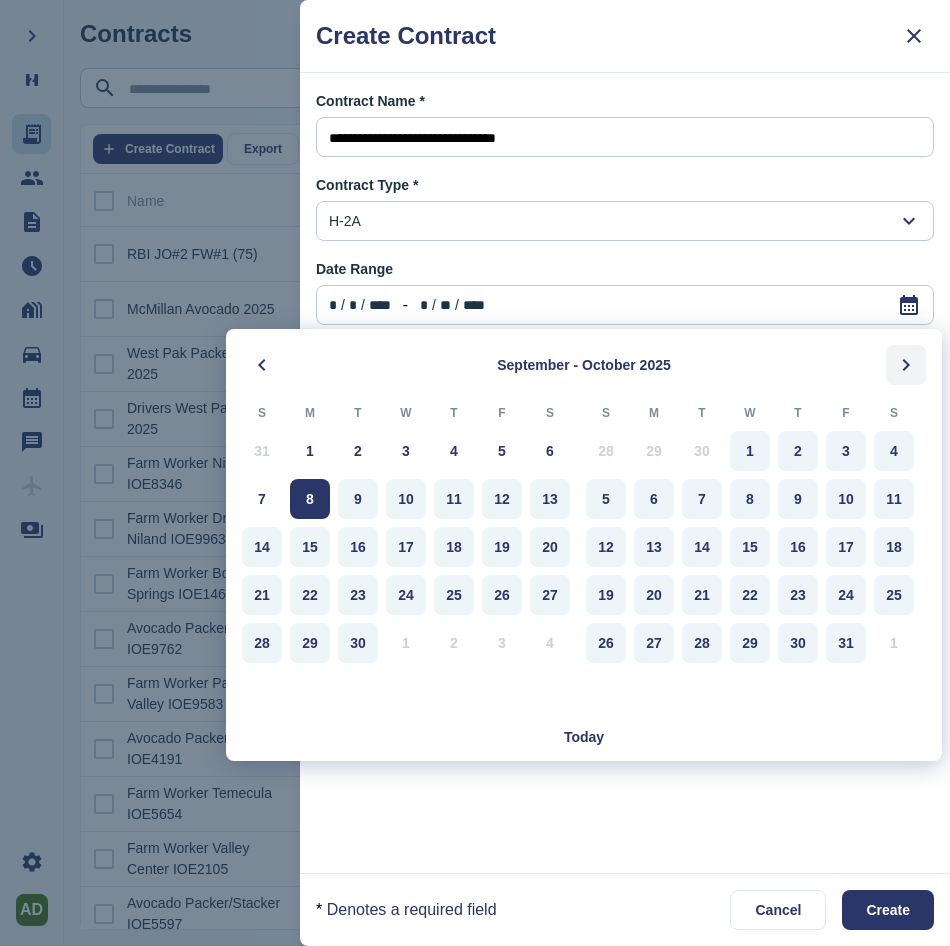 click at bounding box center (906, 365) 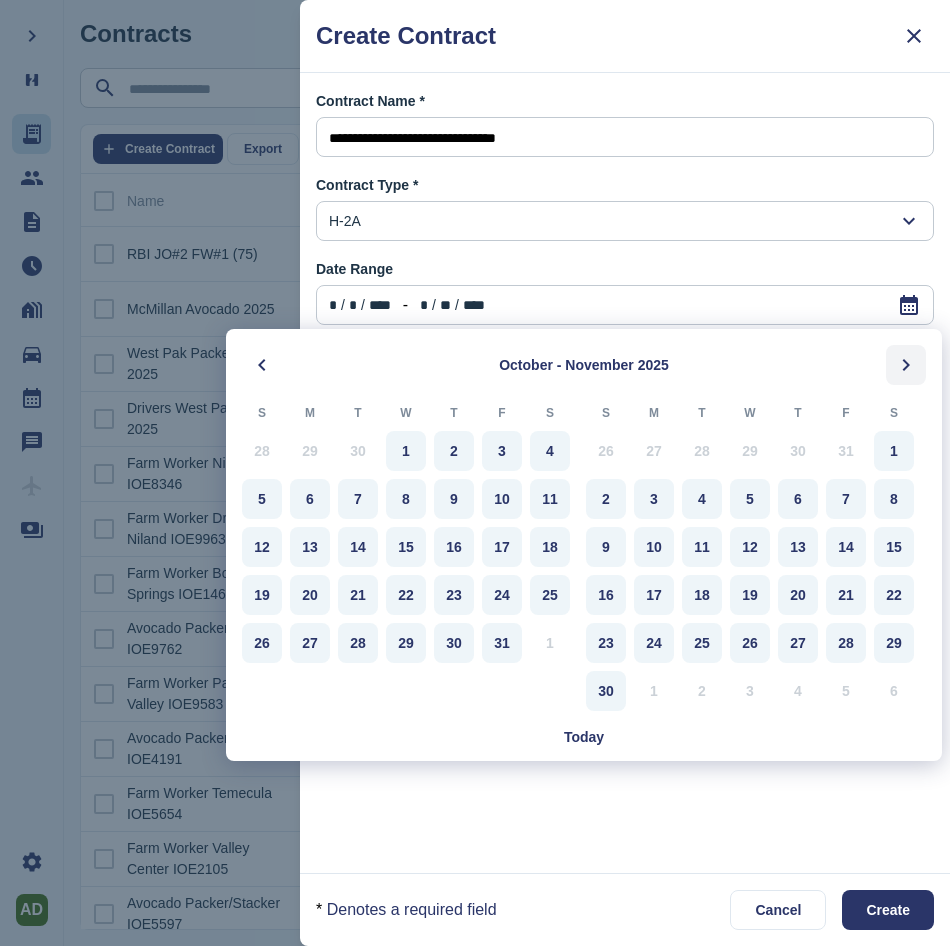 click at bounding box center (906, 365) 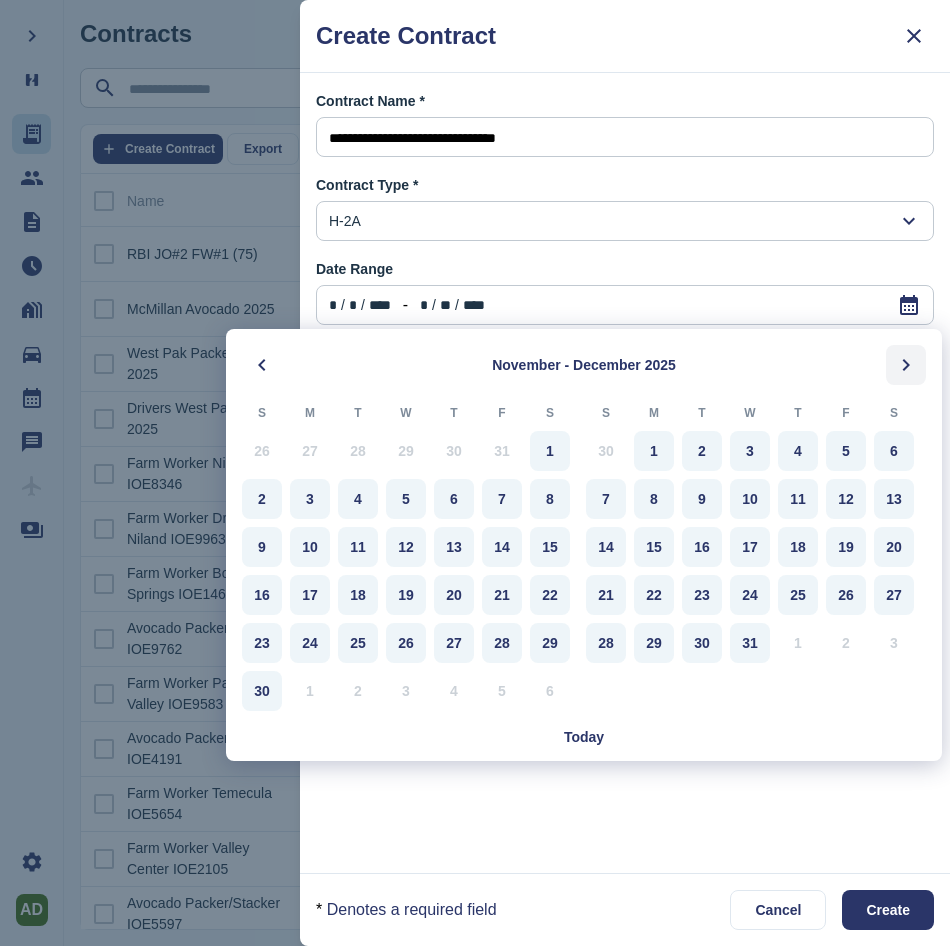 click at bounding box center (906, 365) 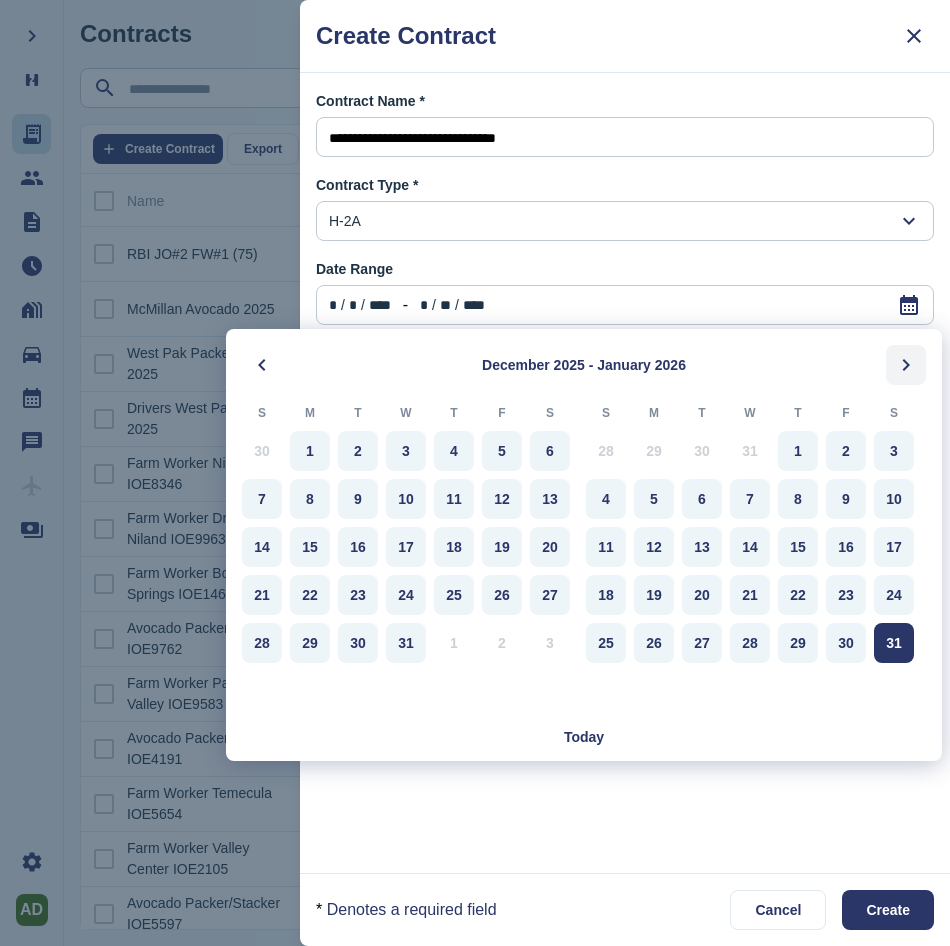 click at bounding box center [906, 365] 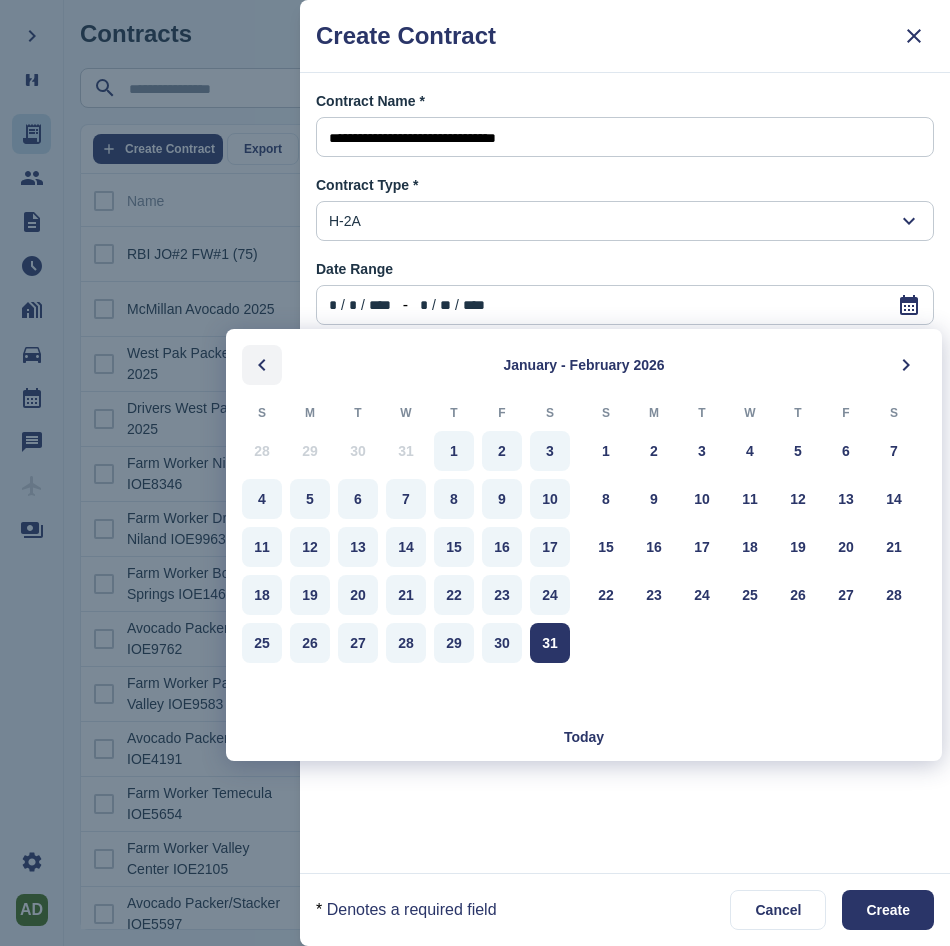 click at bounding box center (262, 365) 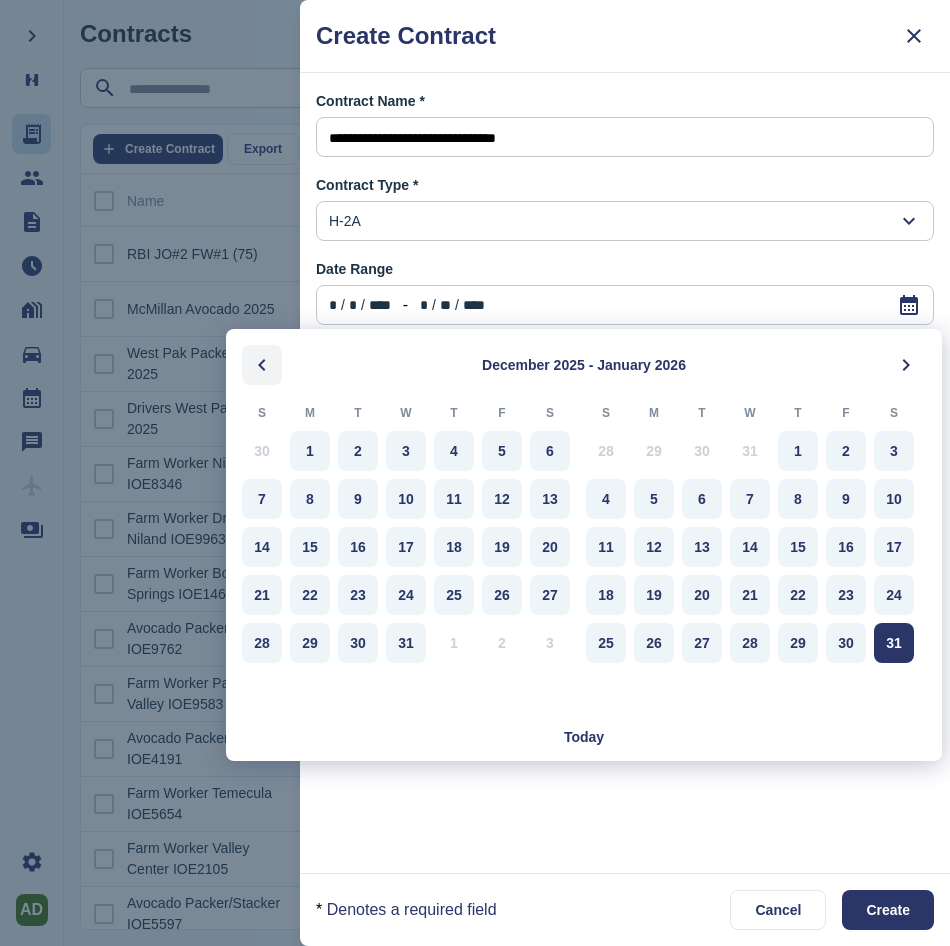 click at bounding box center [262, 365] 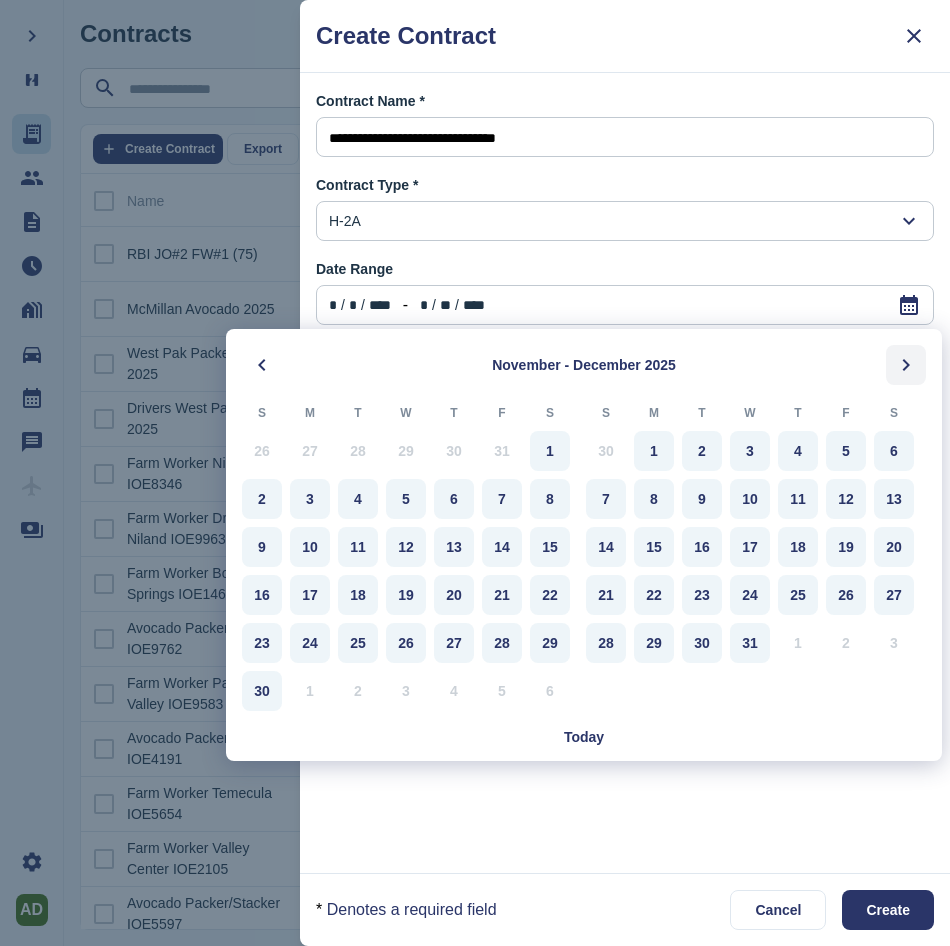 click at bounding box center (906, 365) 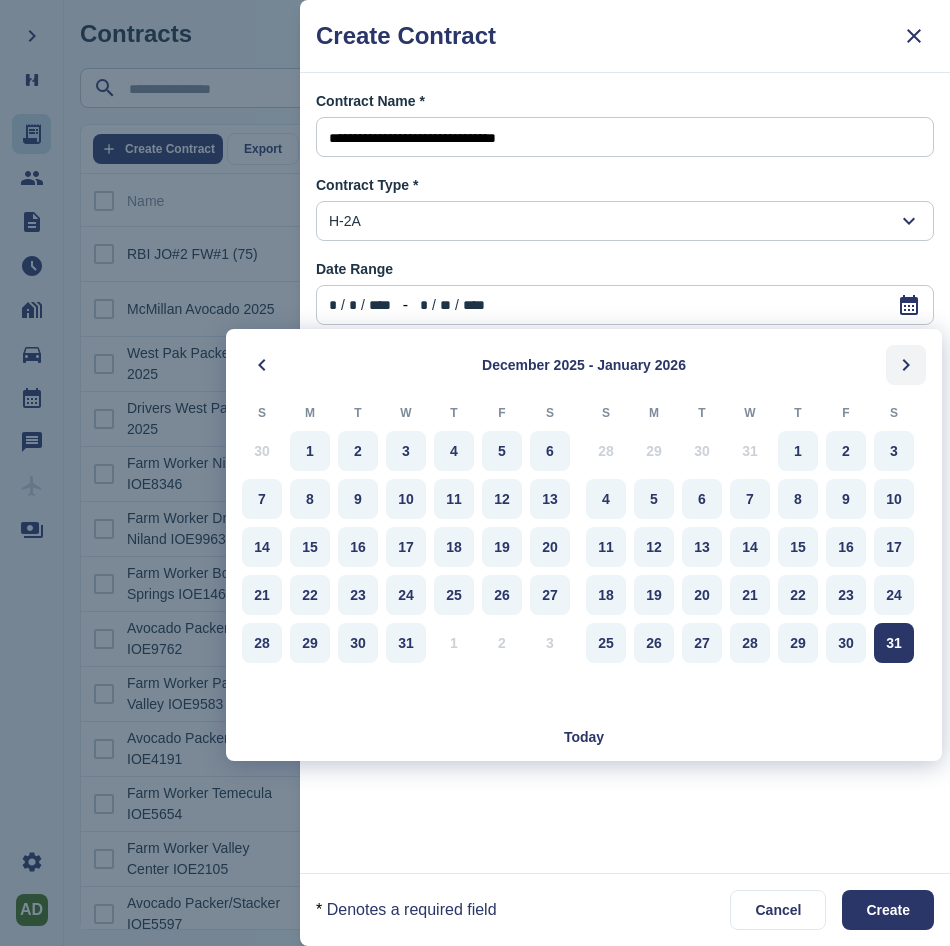click at bounding box center [906, 365] 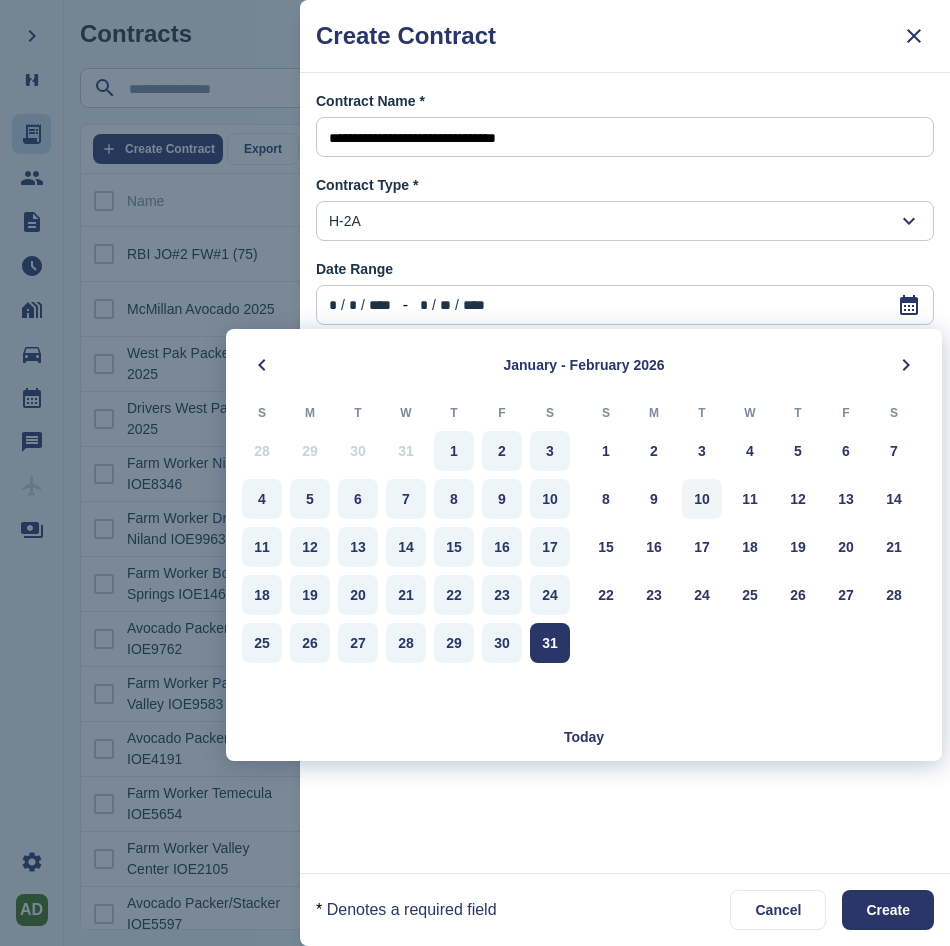 click on "10" at bounding box center [702, 499] 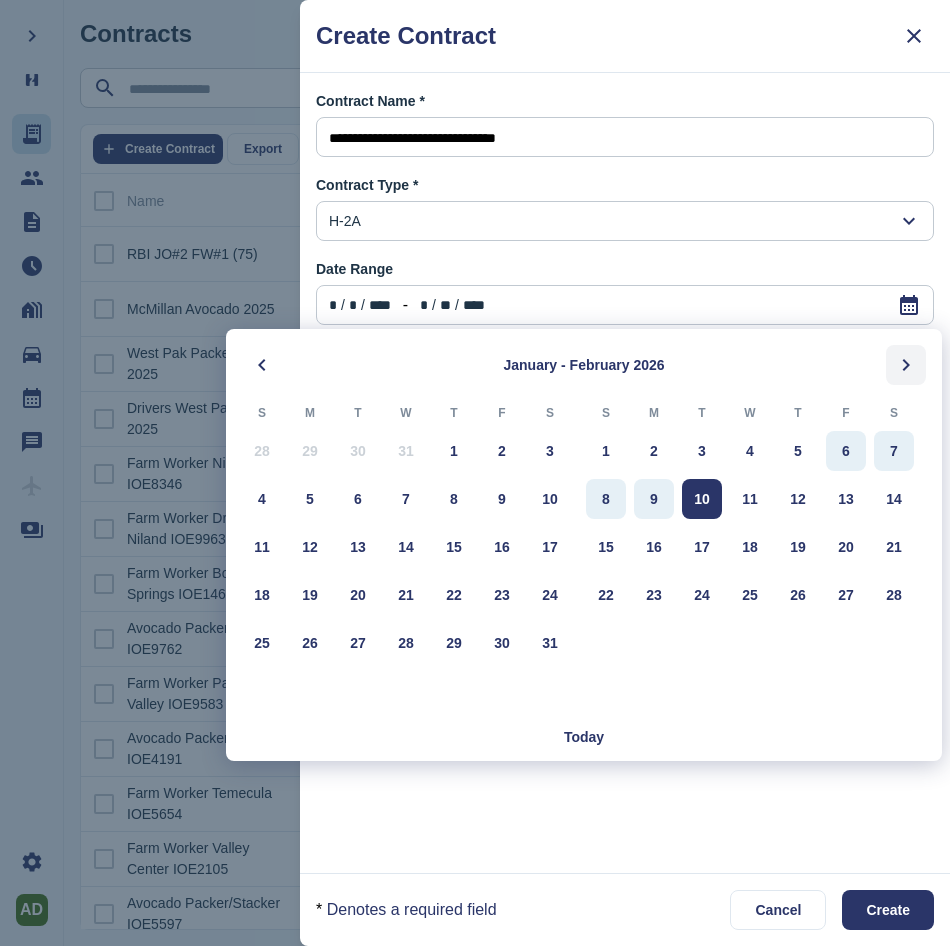 click at bounding box center [906, 365] 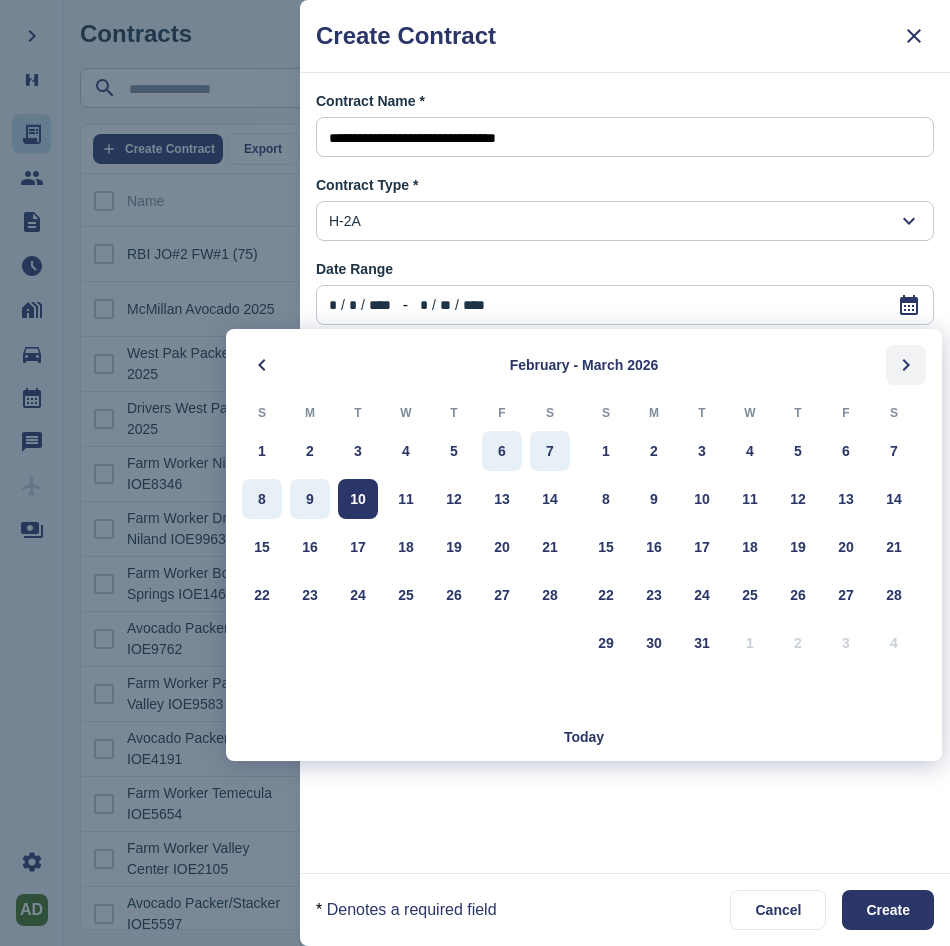 click at bounding box center [906, 365] 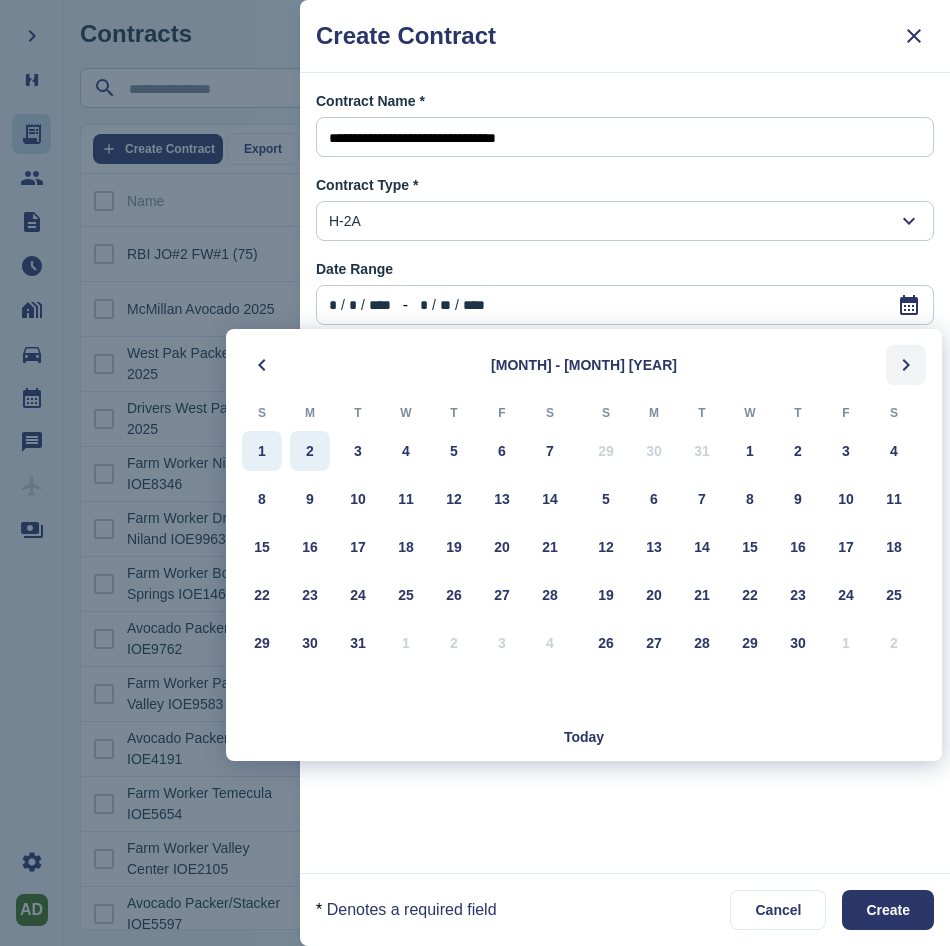 click at bounding box center [906, 365] 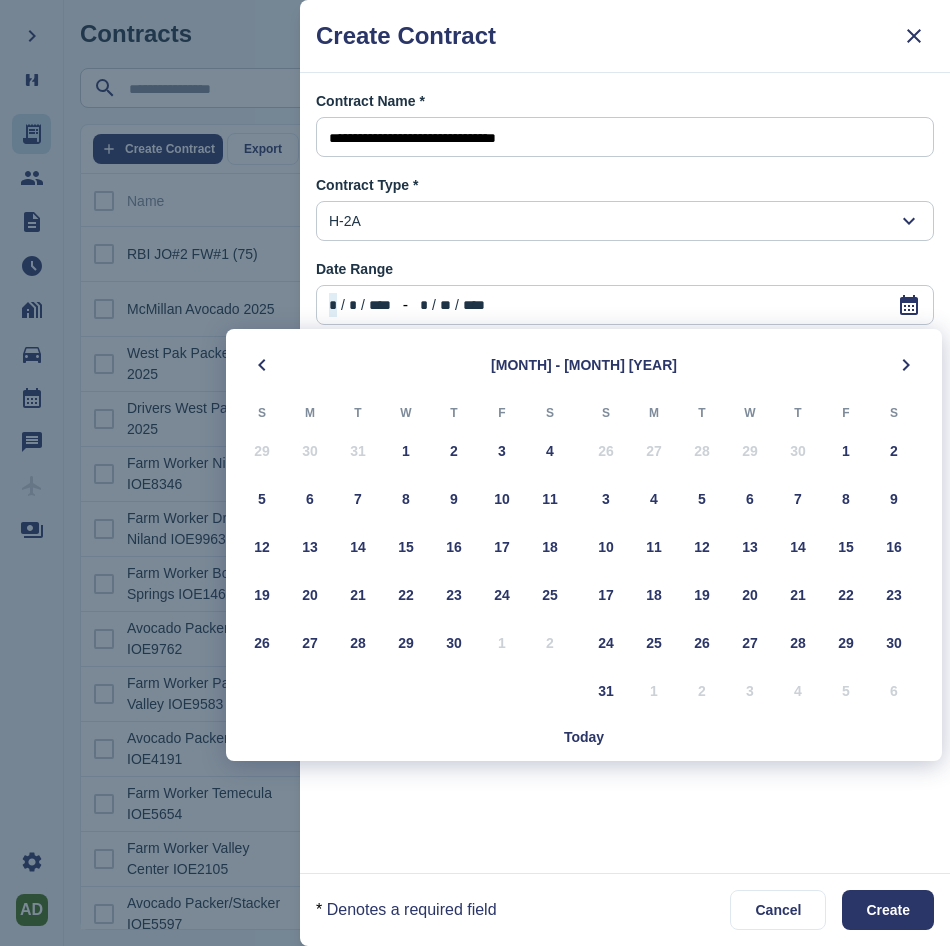 click on "Open Calendar   *   /   *   /   ****   -   *   /   **   /   ****" at bounding box center [625, 305] 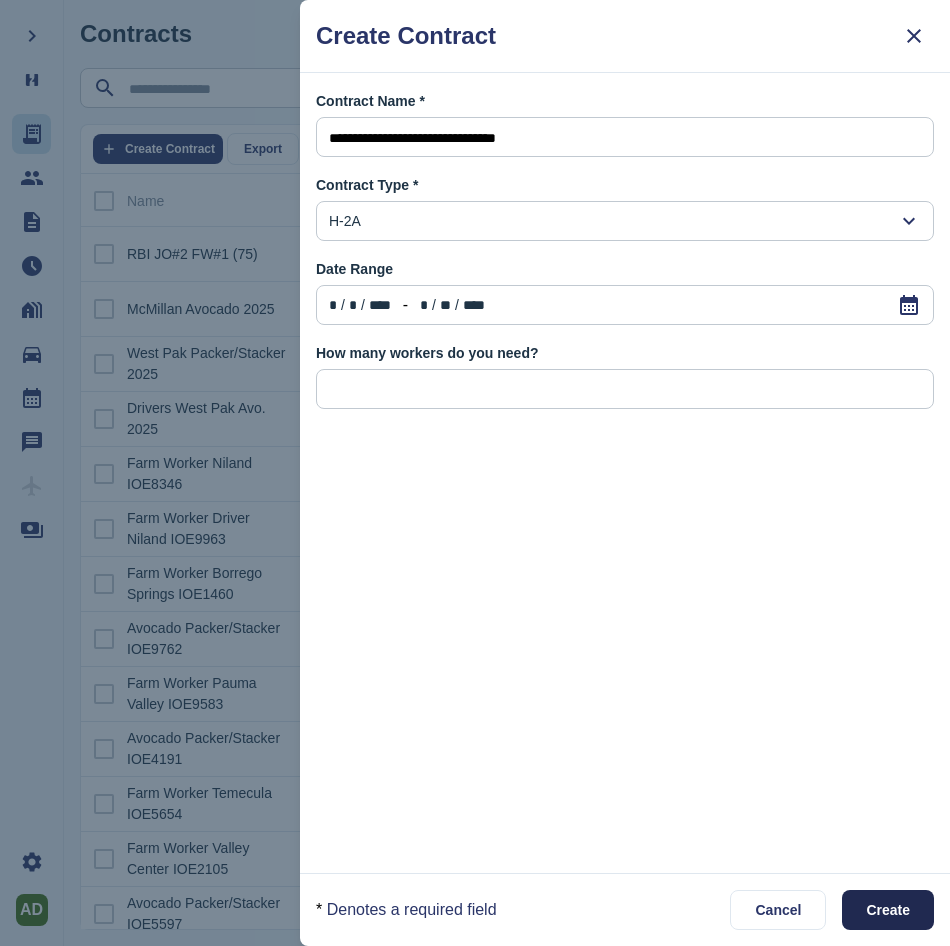 click on "Create" at bounding box center (888, 910) 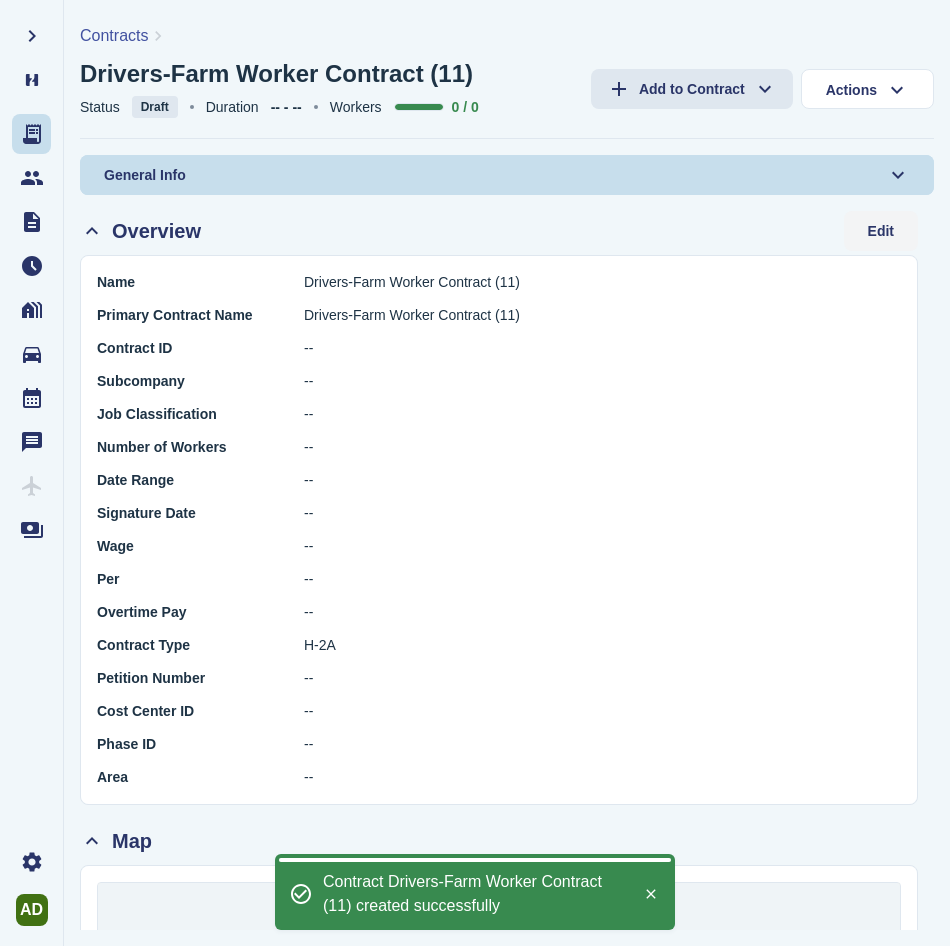 click on "Edit" at bounding box center (881, 231) 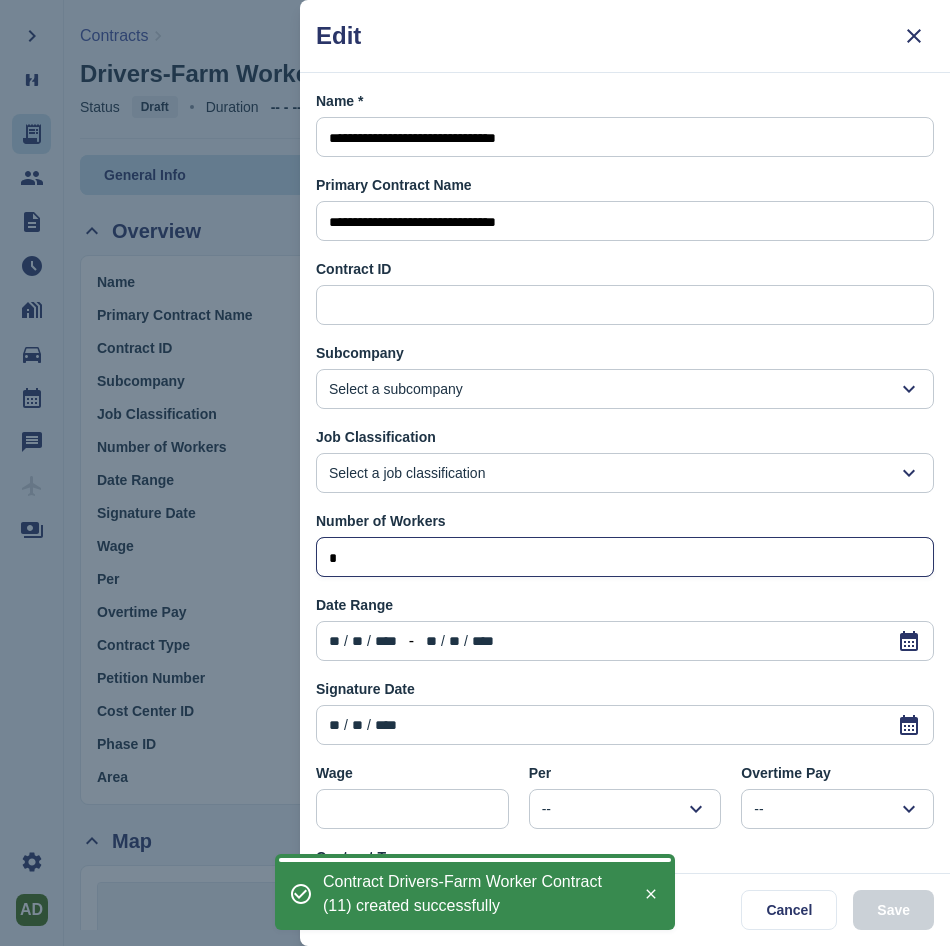 click on "*" at bounding box center (625, 558) 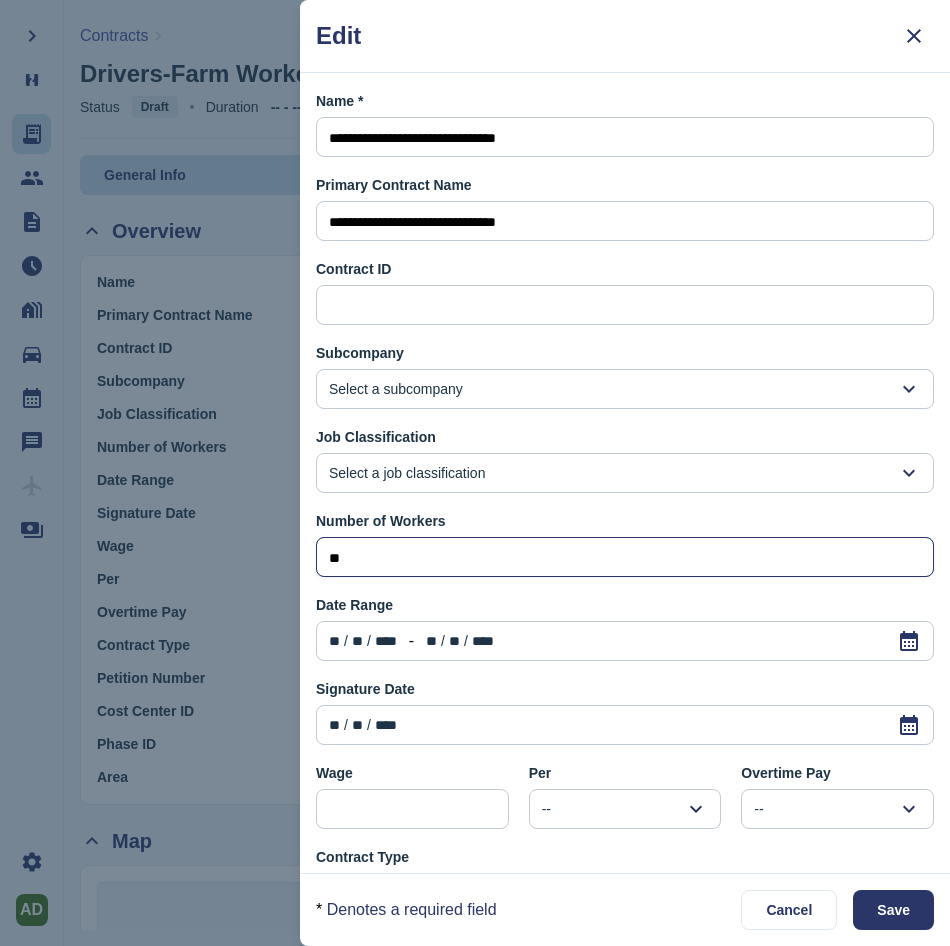 type on "*" 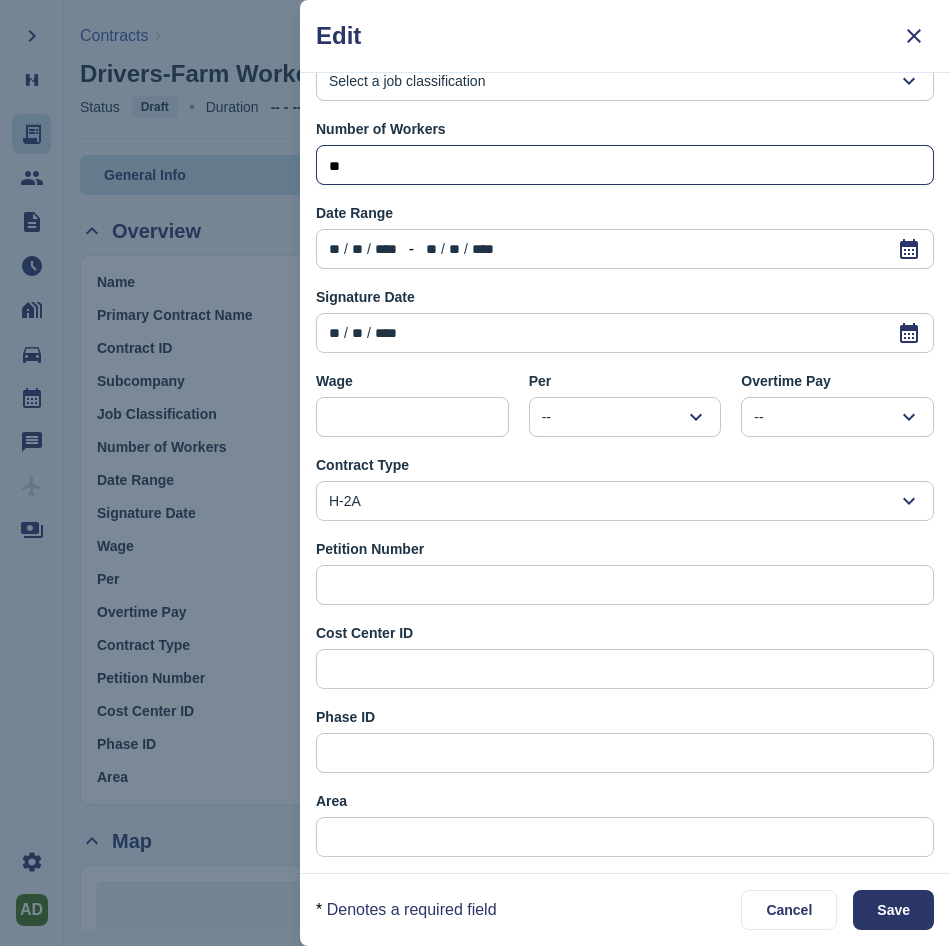 scroll, scrollTop: 0, scrollLeft: 0, axis: both 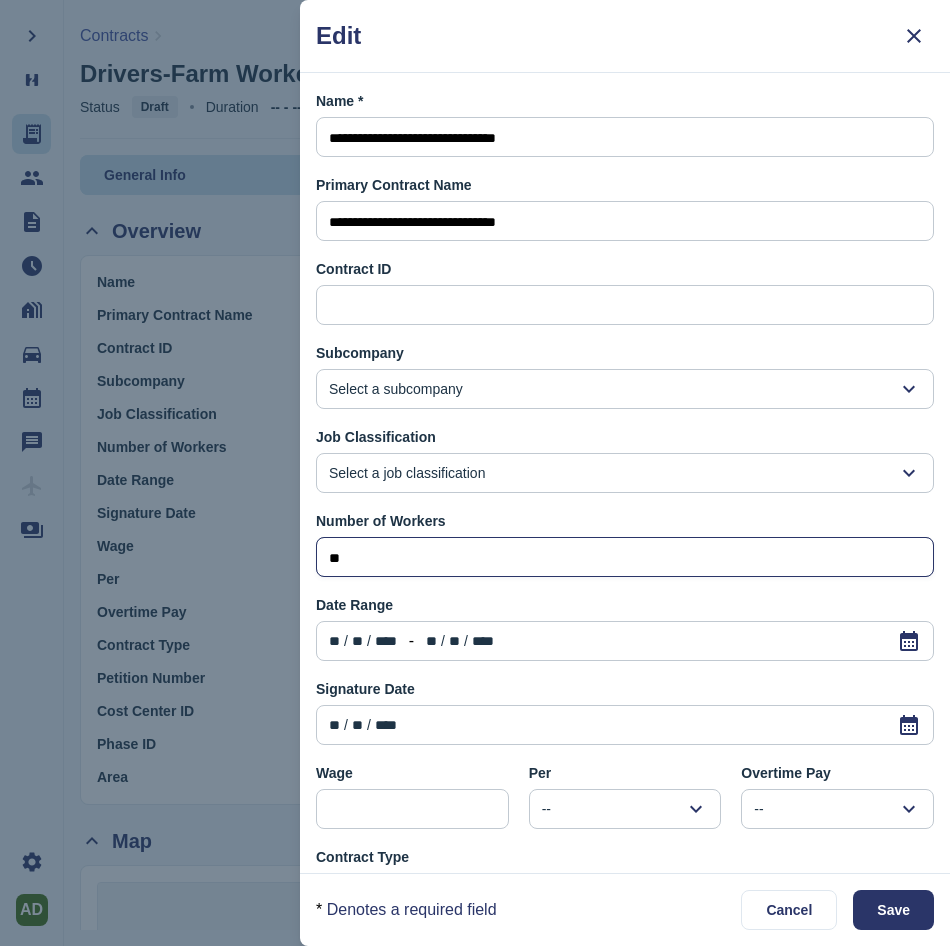 click on "**" at bounding box center [334, 641] 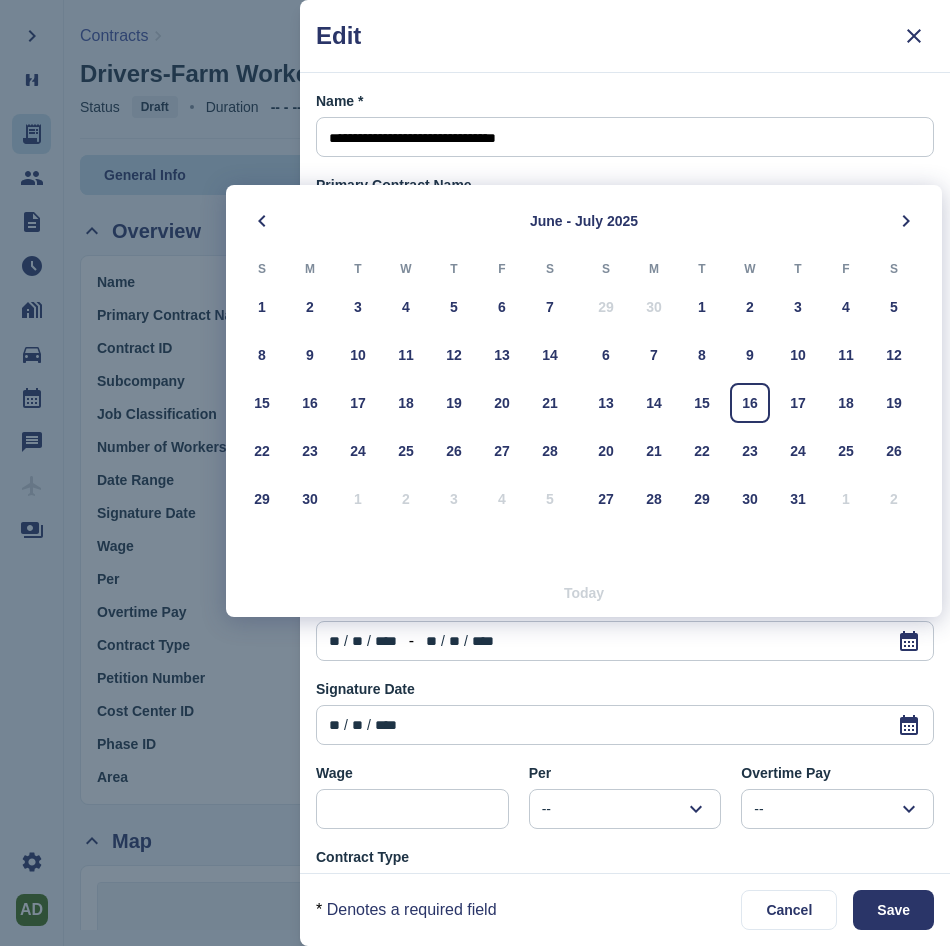 type on "**" 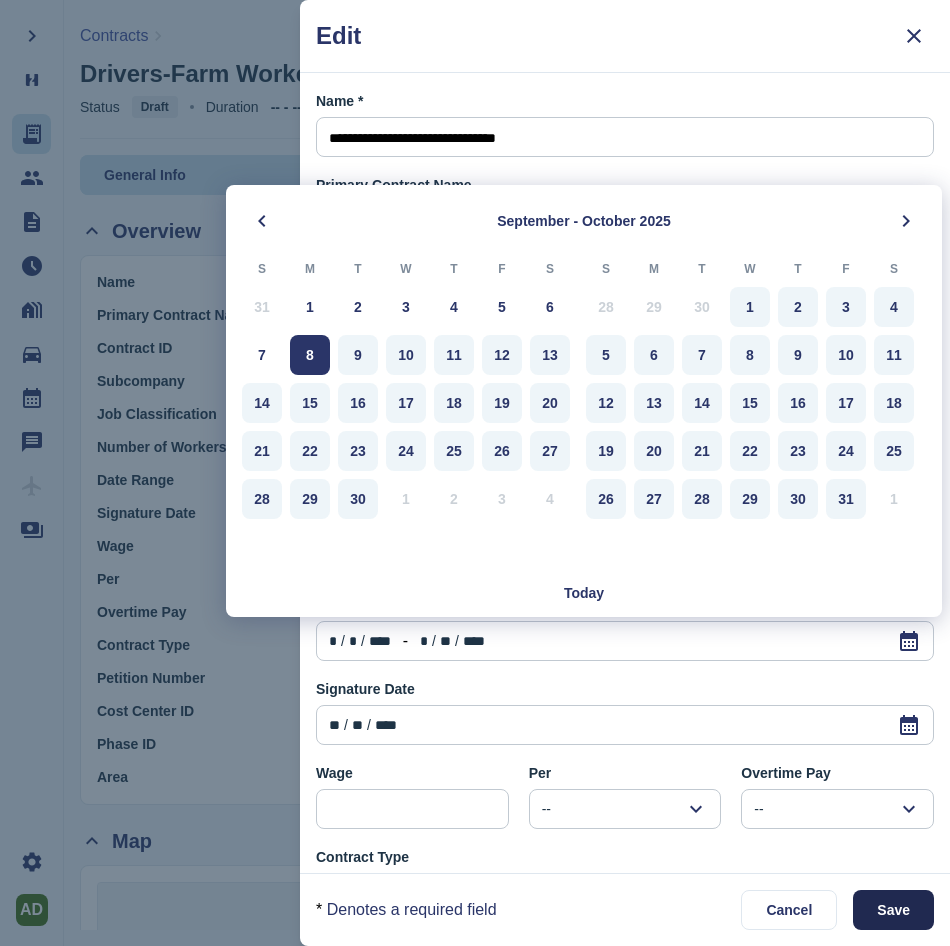 click on "Save" at bounding box center [893, 910] 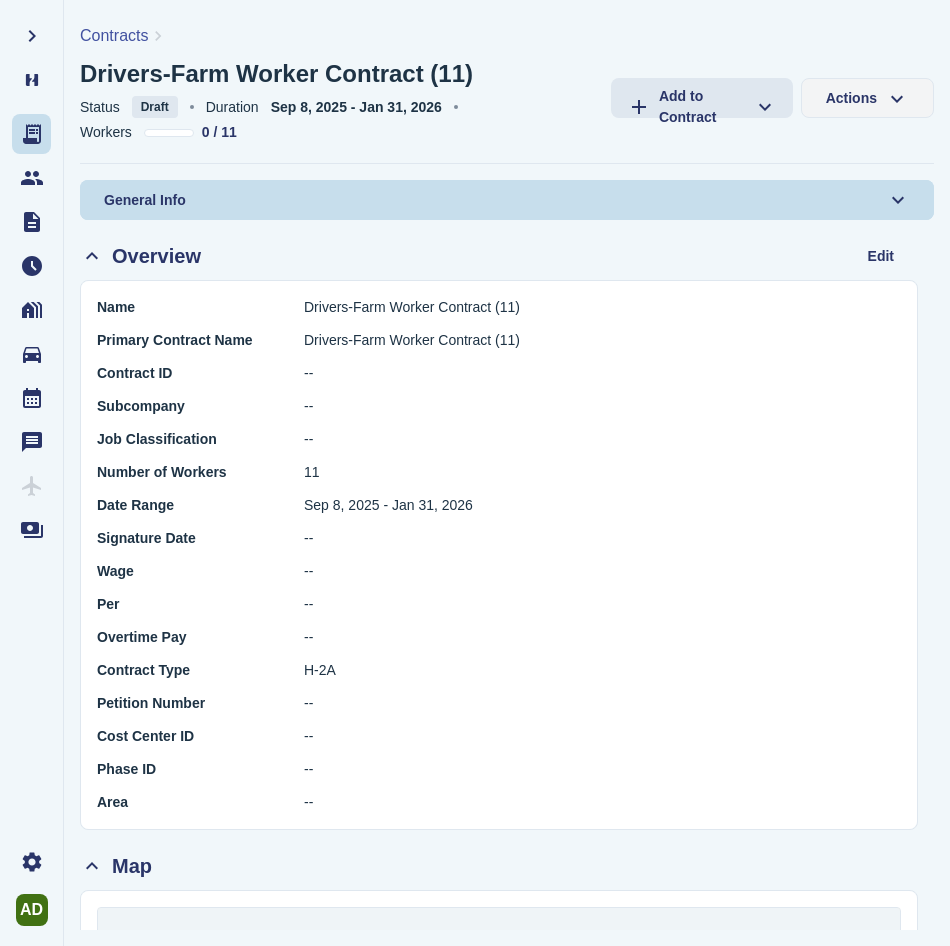click on "Actions" at bounding box center [867, 98] 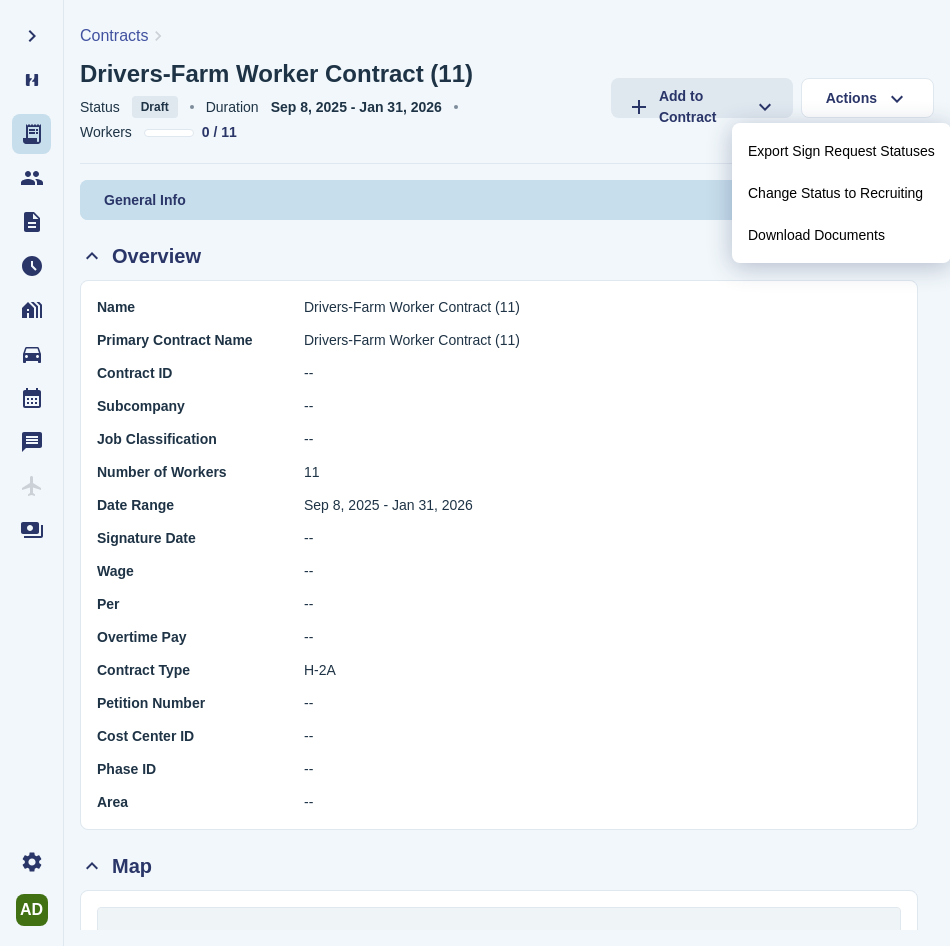 click on "Contracts         Drivers-Farm Worker Contract (11)   Status   Status   Draft     Duration   Duration   Sep [DAY], [YEAR] - Jan [DAY], [YEAR]   Workers   Workers       0 / 11       Add to Contract           Actions           General Info               Overview         Edit           Name   Drivers-Farm Worker Contract (11)   Primary Contract Name   Drivers-Farm Worker Contract (11)   Contract ID   --   Subcompany   --   Job Classification   --   Number of Workers   11   Date Range   Sep [DAY], [YEAR] - Jan [DAY], [YEAR]   Signature Date   --   Wage   --   Per   --   Overtime Pay   --   Contract Type   H-2A   Petition Number   --   Cost Center ID   --   Phase ID   --   Area   --           Map               No Data         Job Description     Edit                                             Workers Summary             Total workers in this contract   -- Accepted and pending documents/action   -- Not located   -- Canceled by employer   -- Declined contract   -- Ready for appointment   -- On appointment   -- Without status   --" at bounding box center (507, 473) 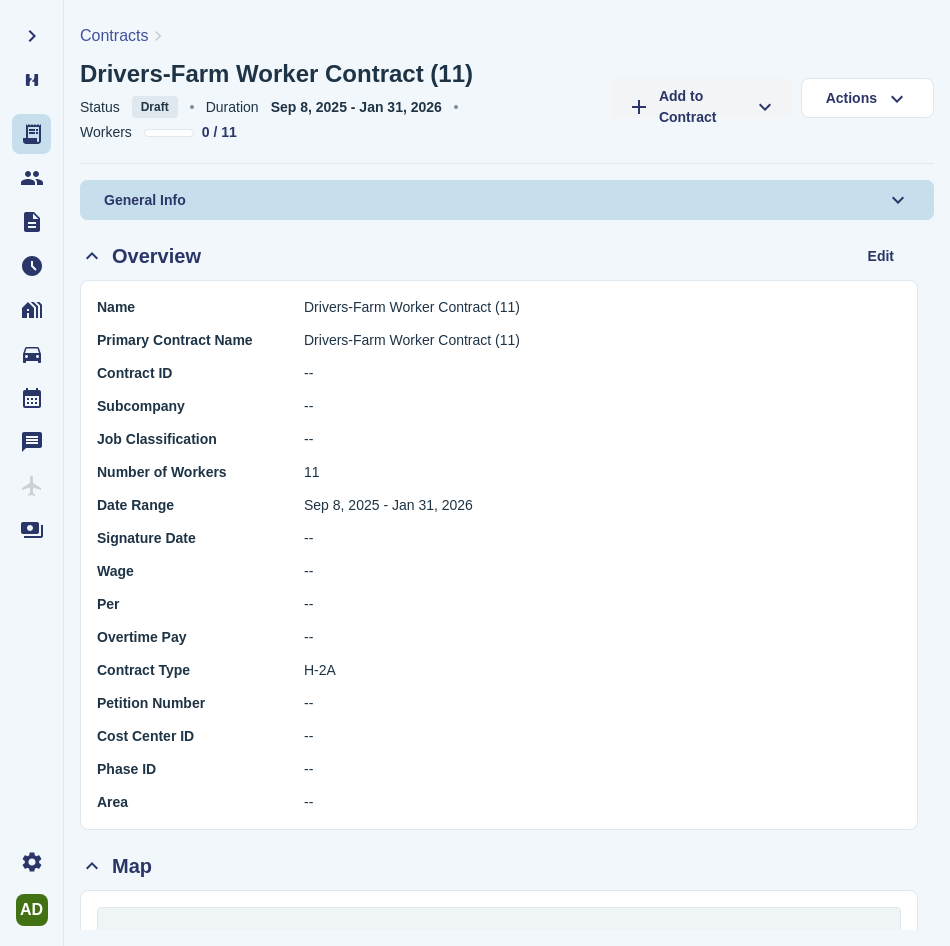 click on "Add to Contract" 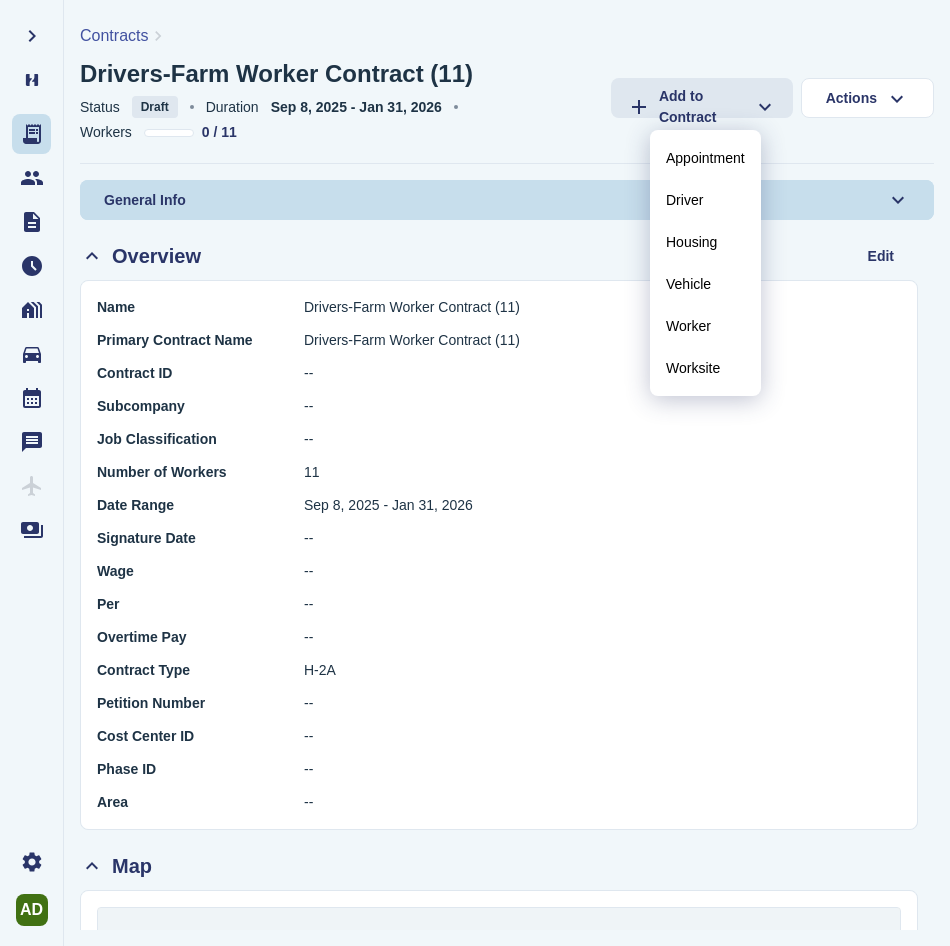 click on "Status   Status   Draft     Duration   Duration   Sep [DAY], [YEAR] - Jan [DAY], [YEAR]   Workers   Workers       0 / 11" at bounding box center (337, 119) 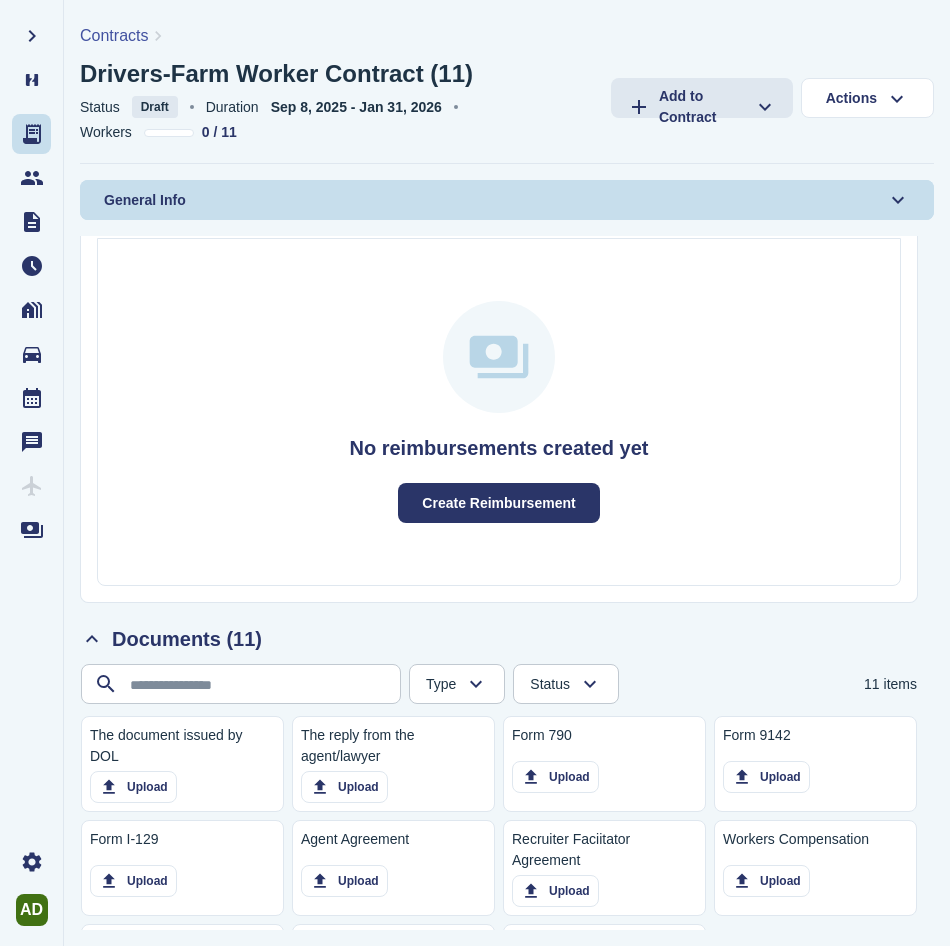 scroll, scrollTop: 1876, scrollLeft: 0, axis: vertical 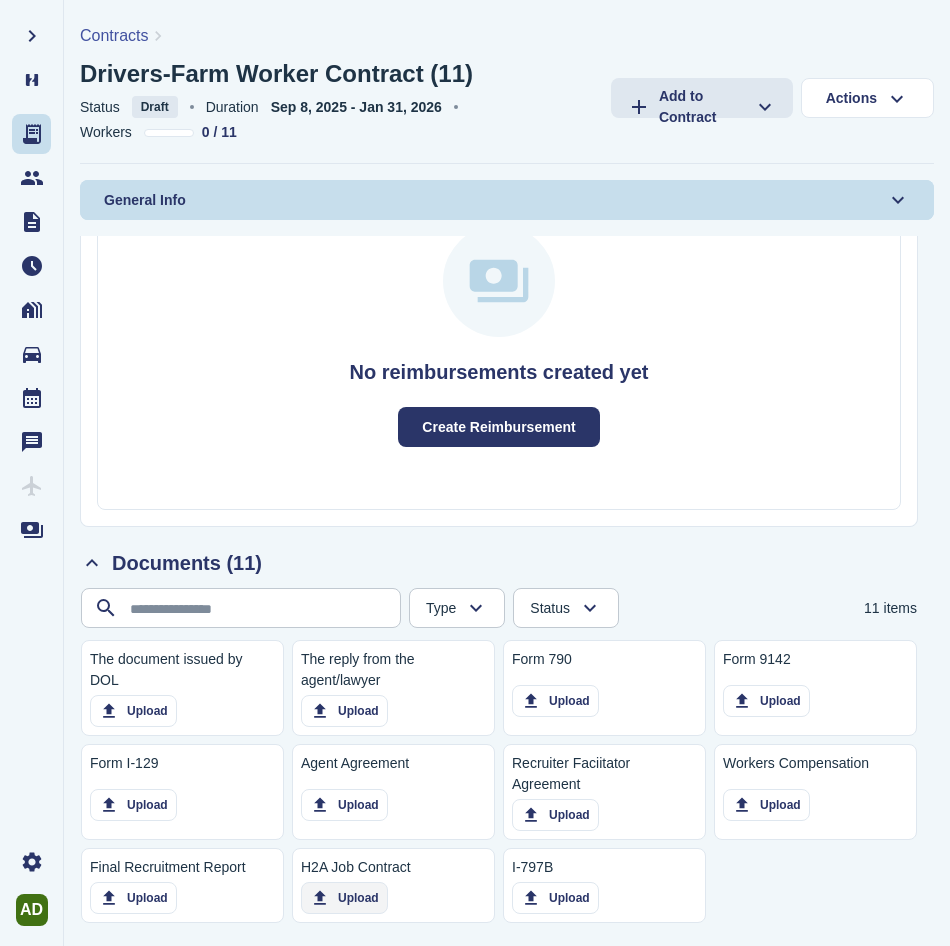 click on "Upload" 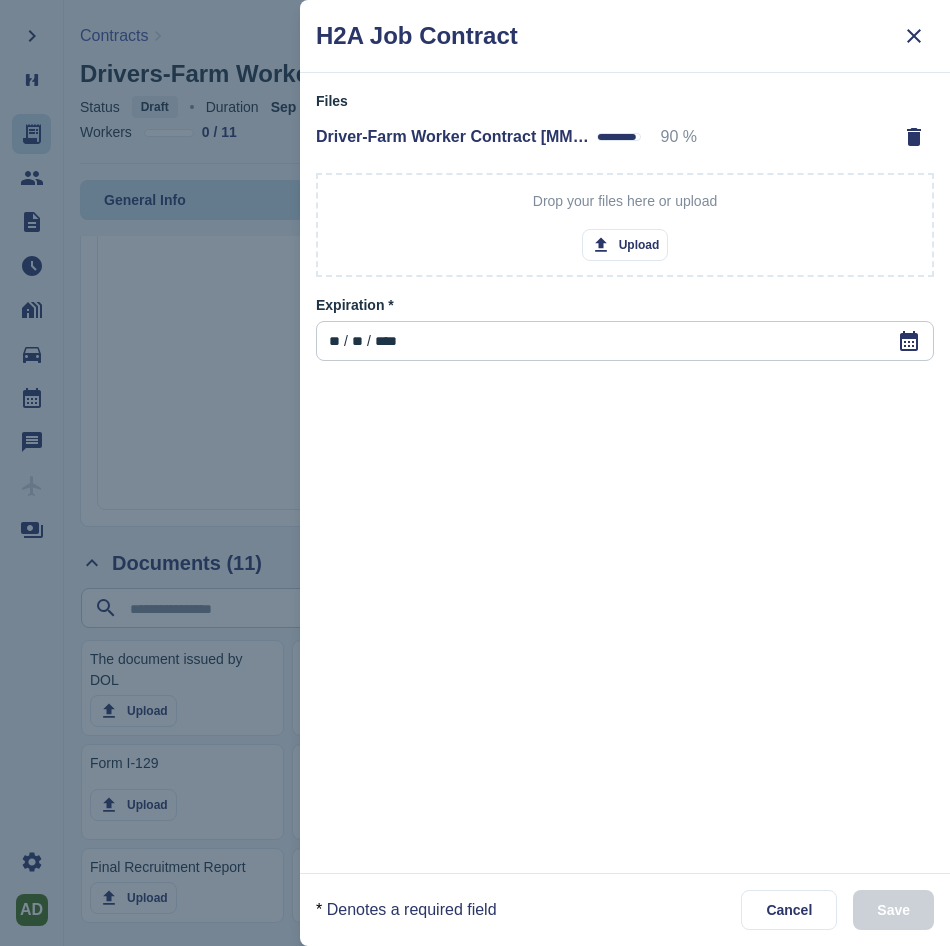 click on "**" at bounding box center [334, 341] 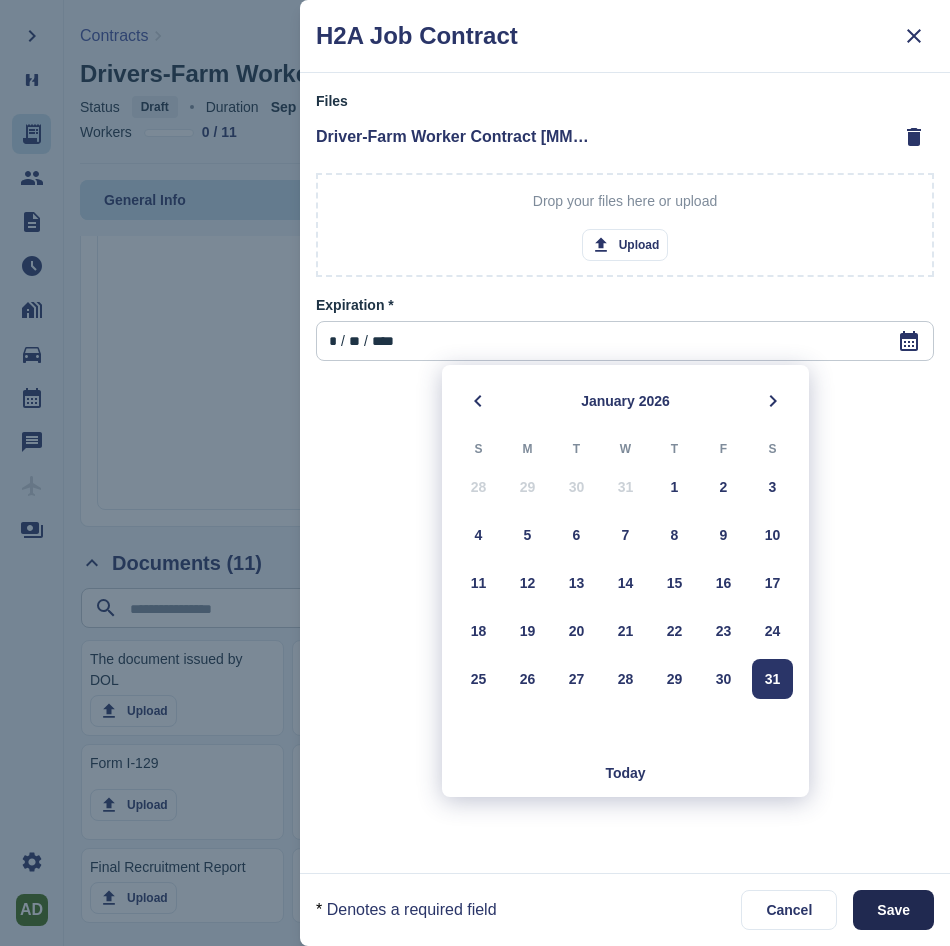 click on "Save" at bounding box center (893, 910) 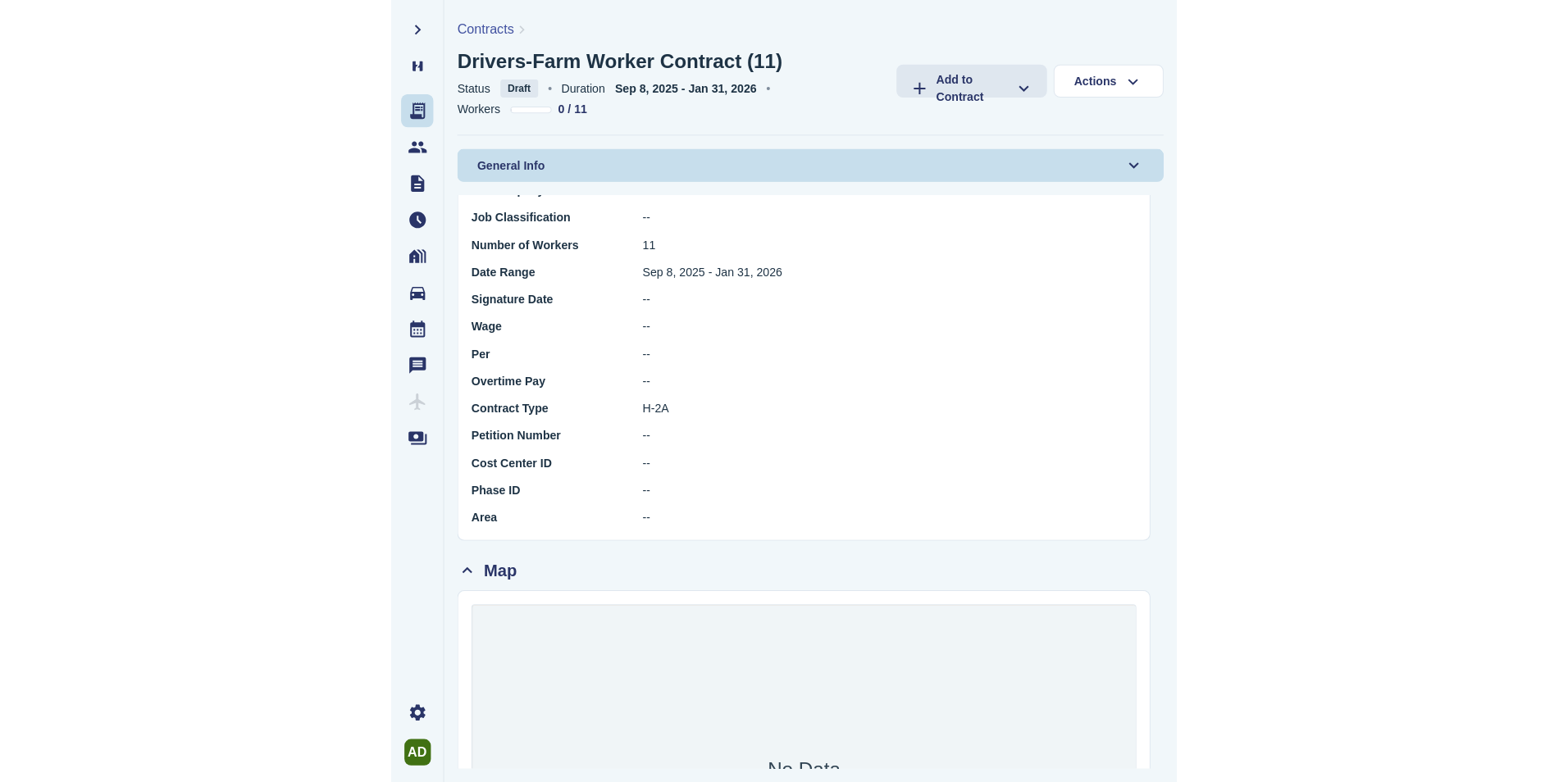 scroll, scrollTop: 0, scrollLeft: 0, axis: both 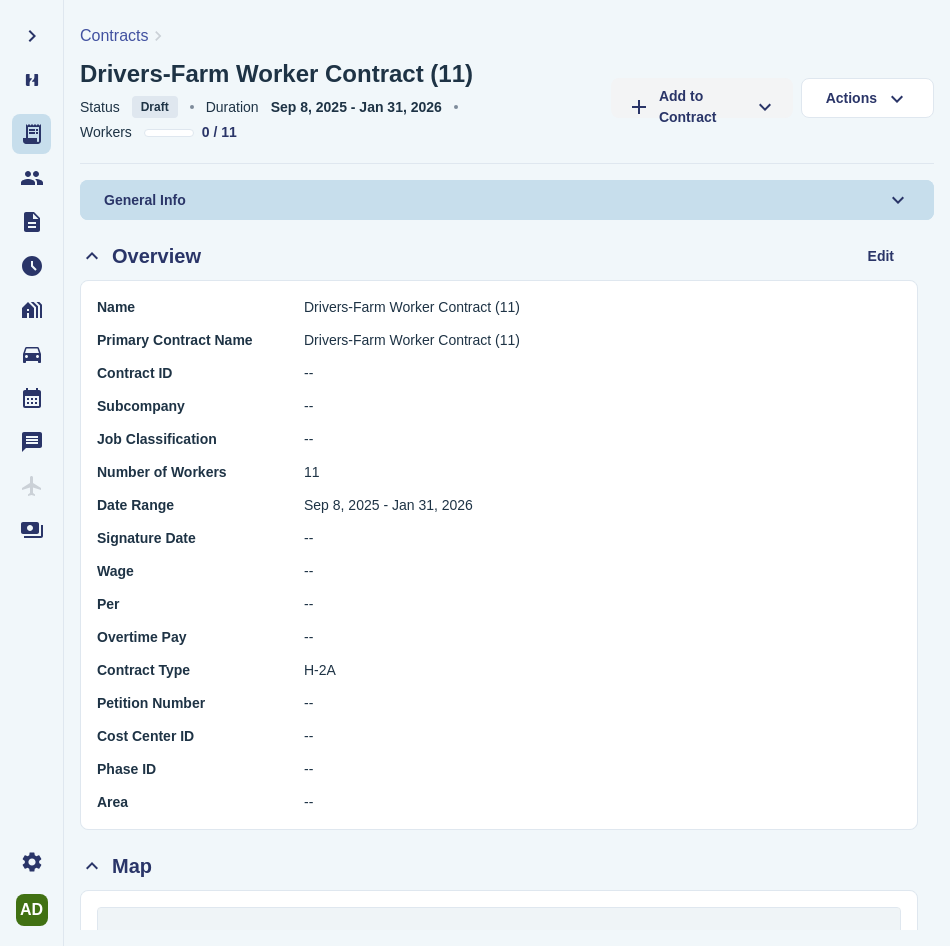 click on "Add to Contract" 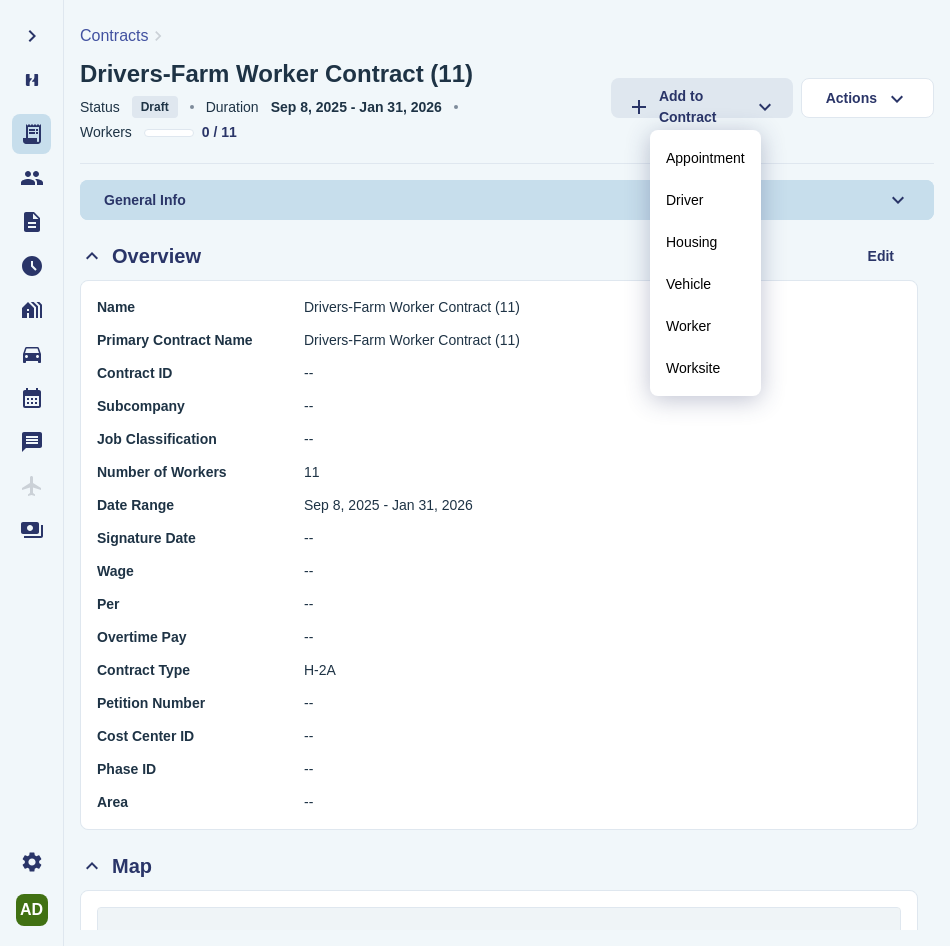 click on "Worker" at bounding box center (705, 326) 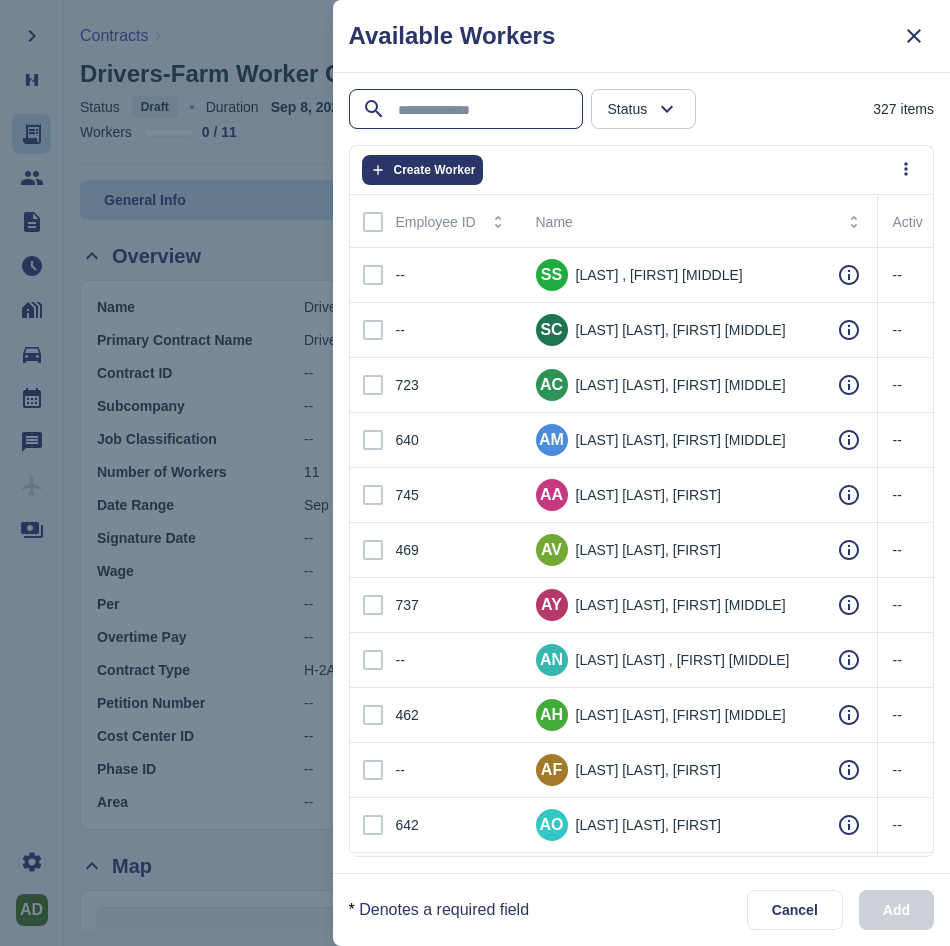 click at bounding box center (468, 110) 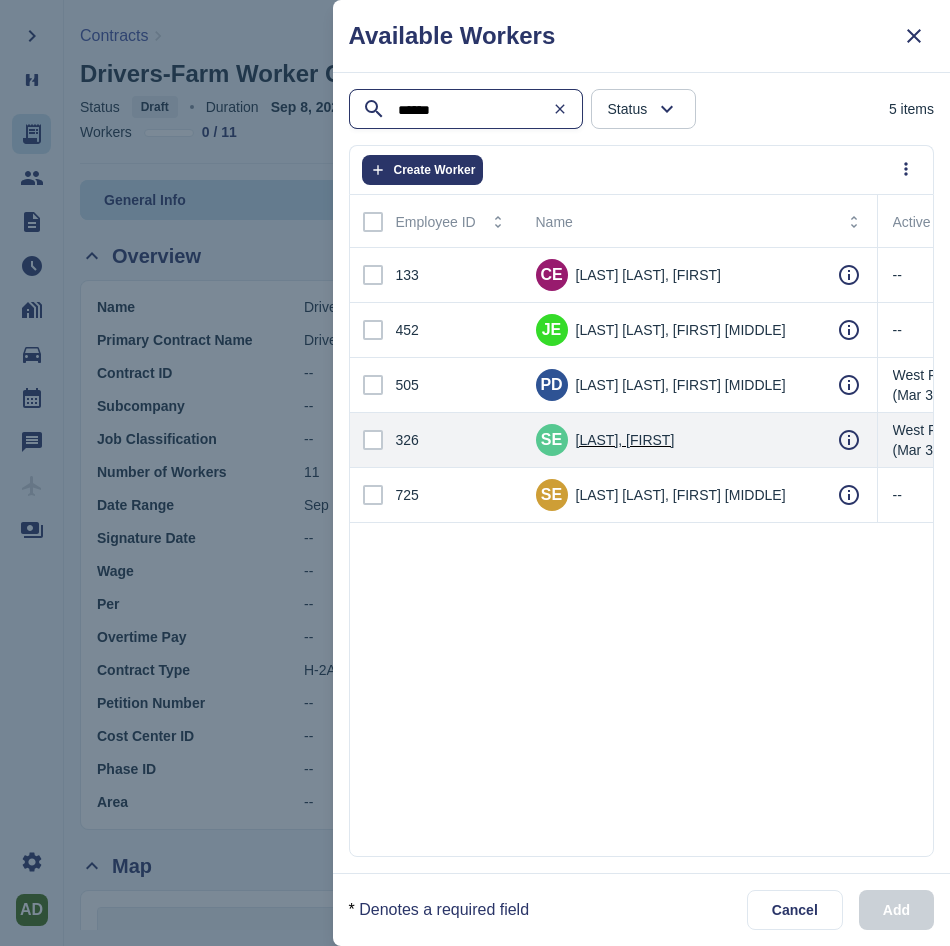 type on "******" 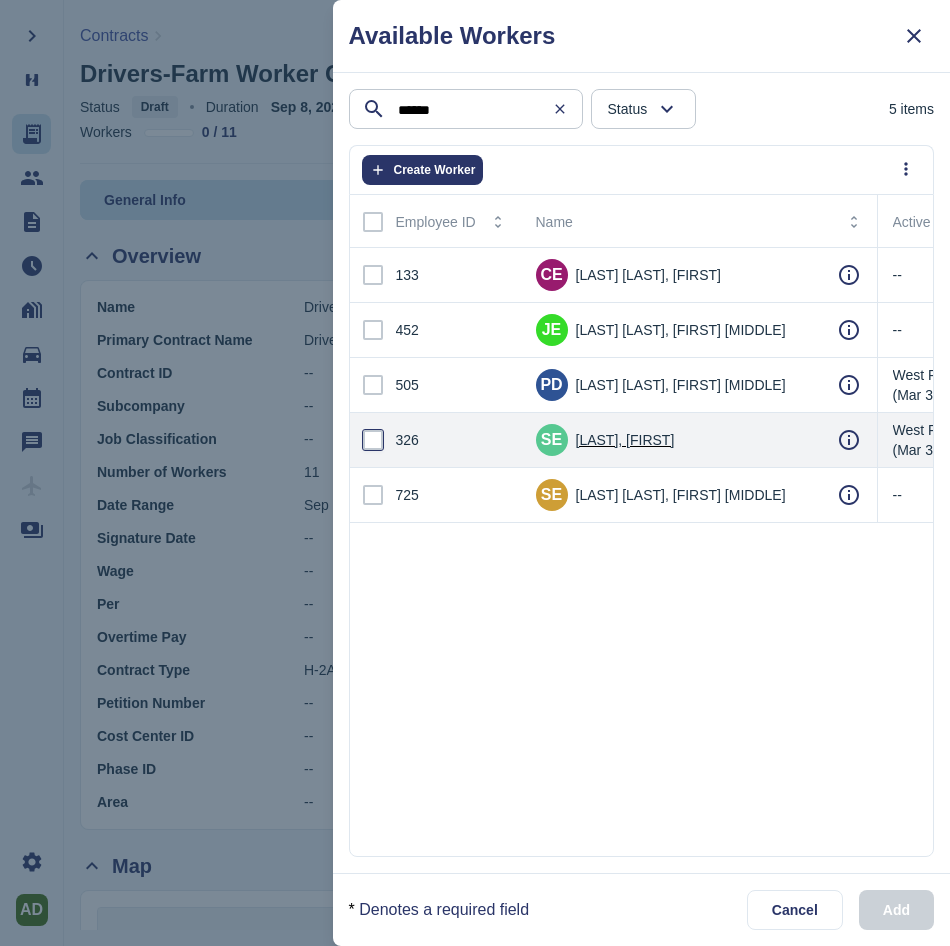 click at bounding box center [373, 440] 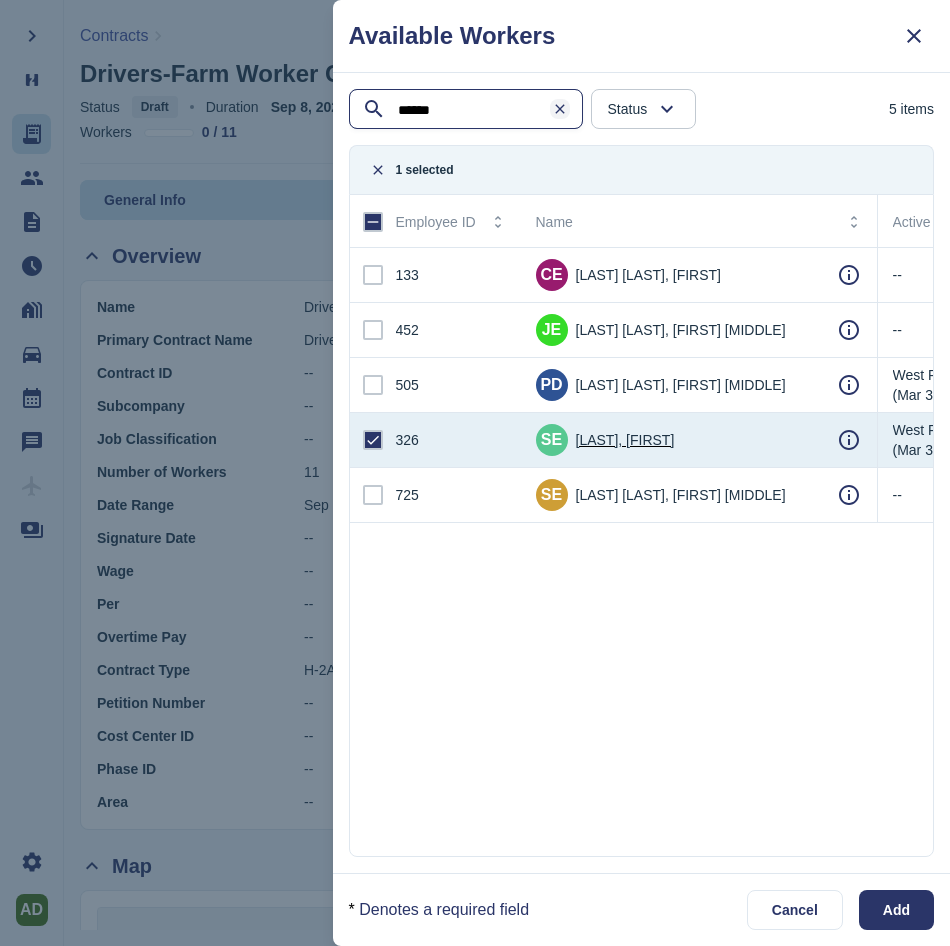 click at bounding box center [560, 109] 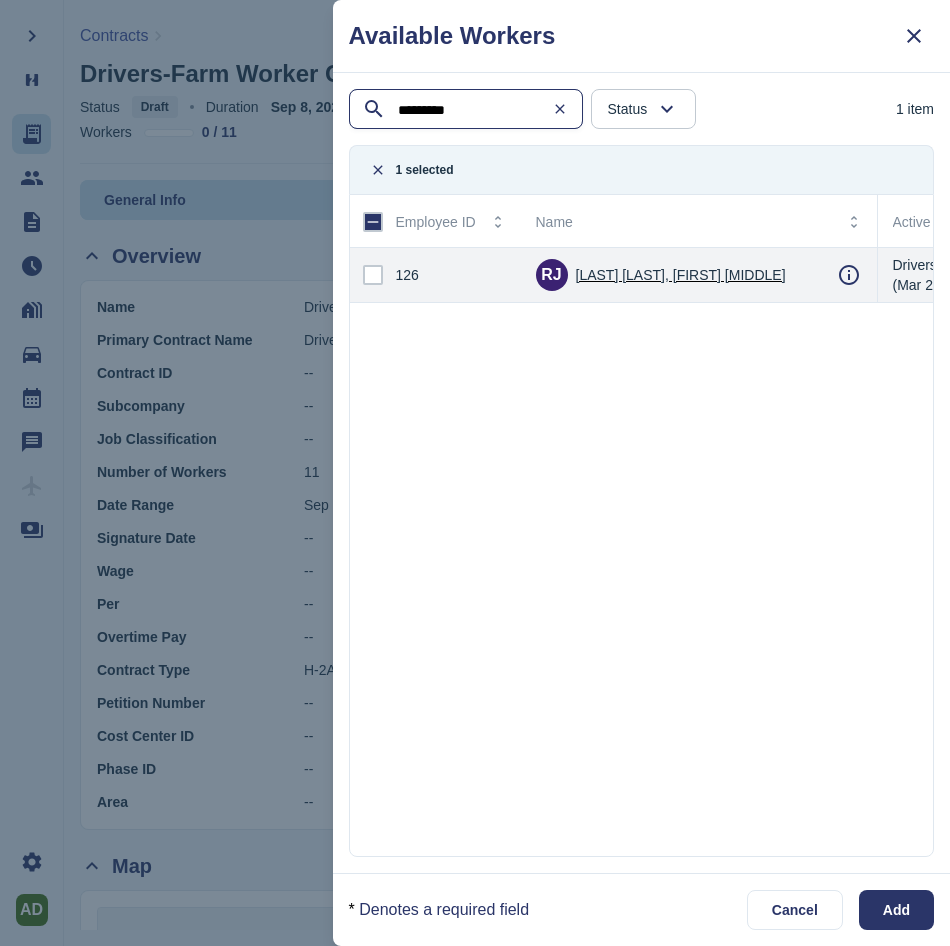 type on "*********" 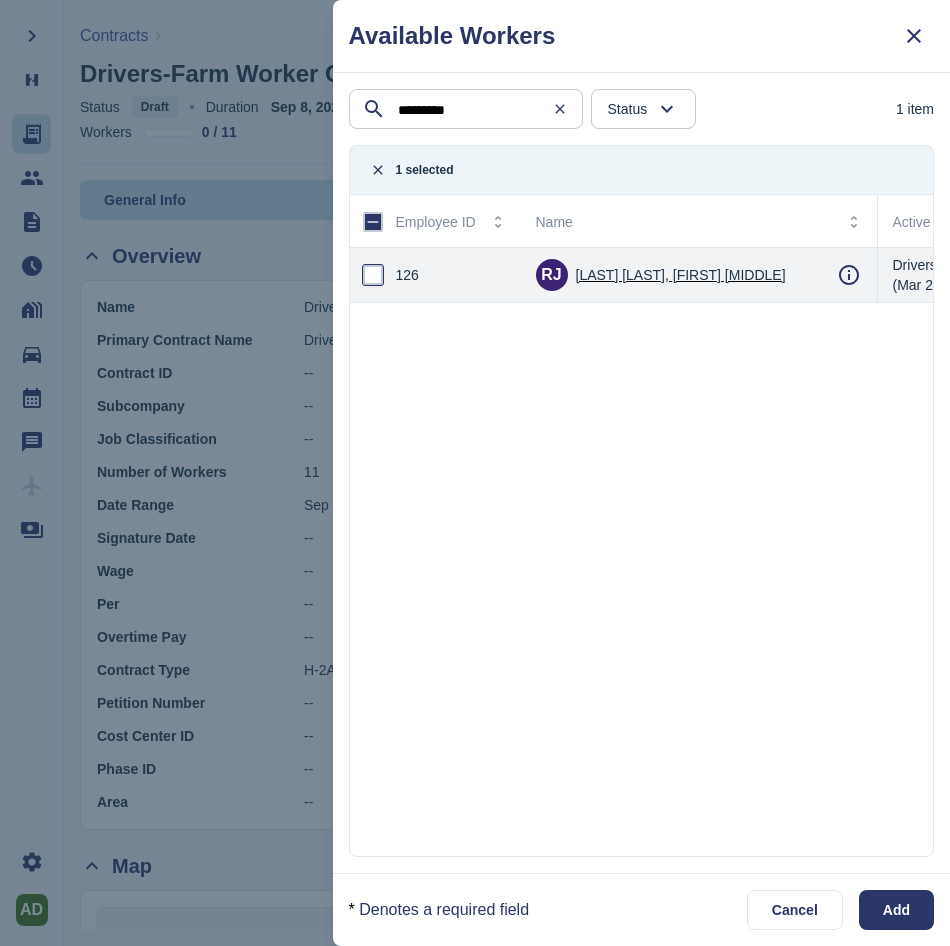 click at bounding box center (373, 275) 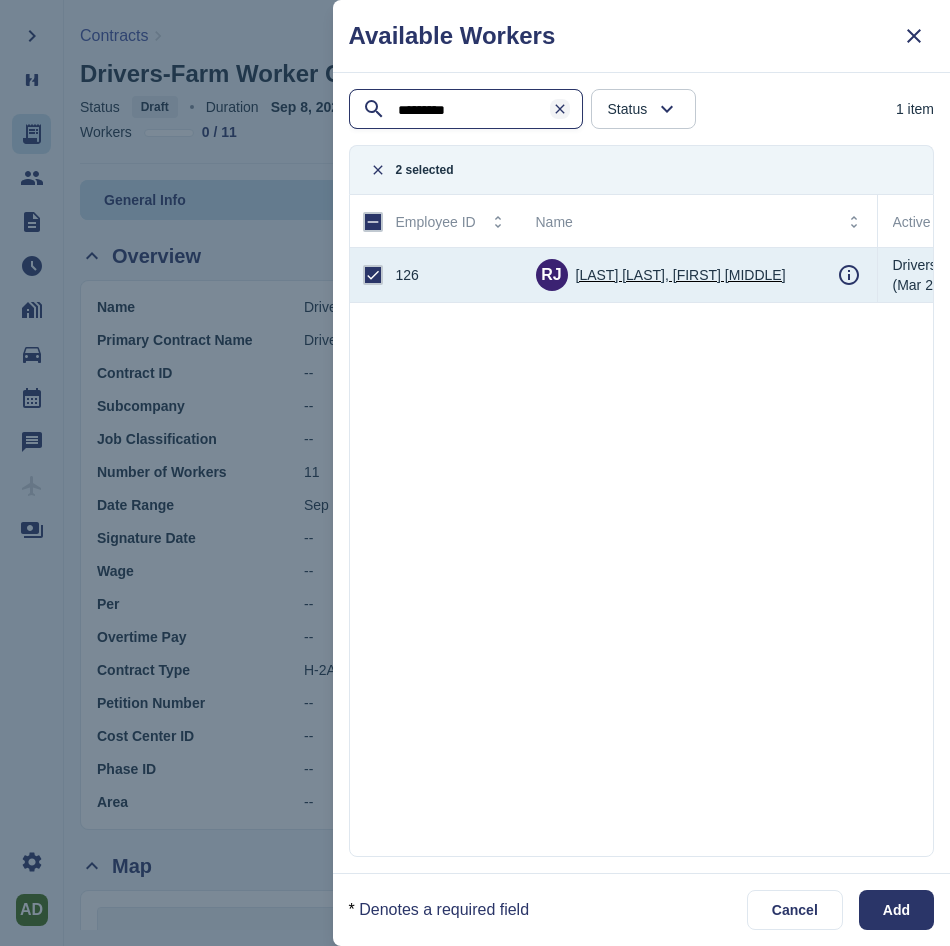 click at bounding box center (560, 109) 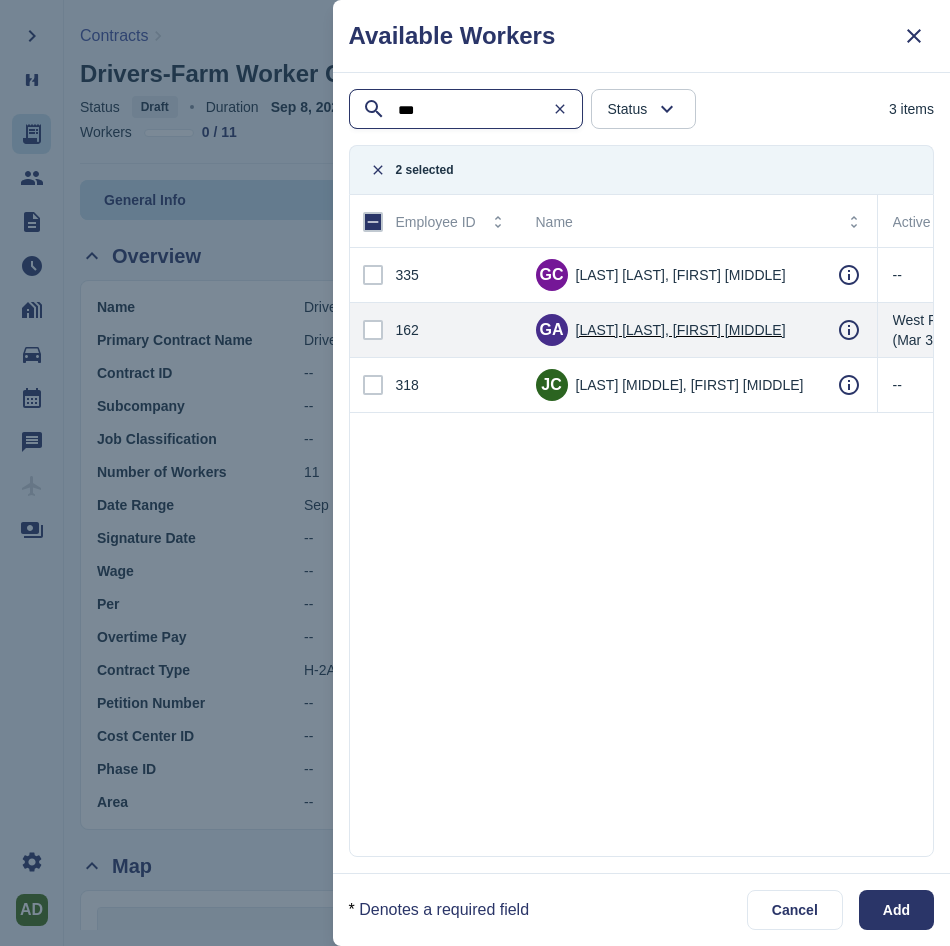 type on "***" 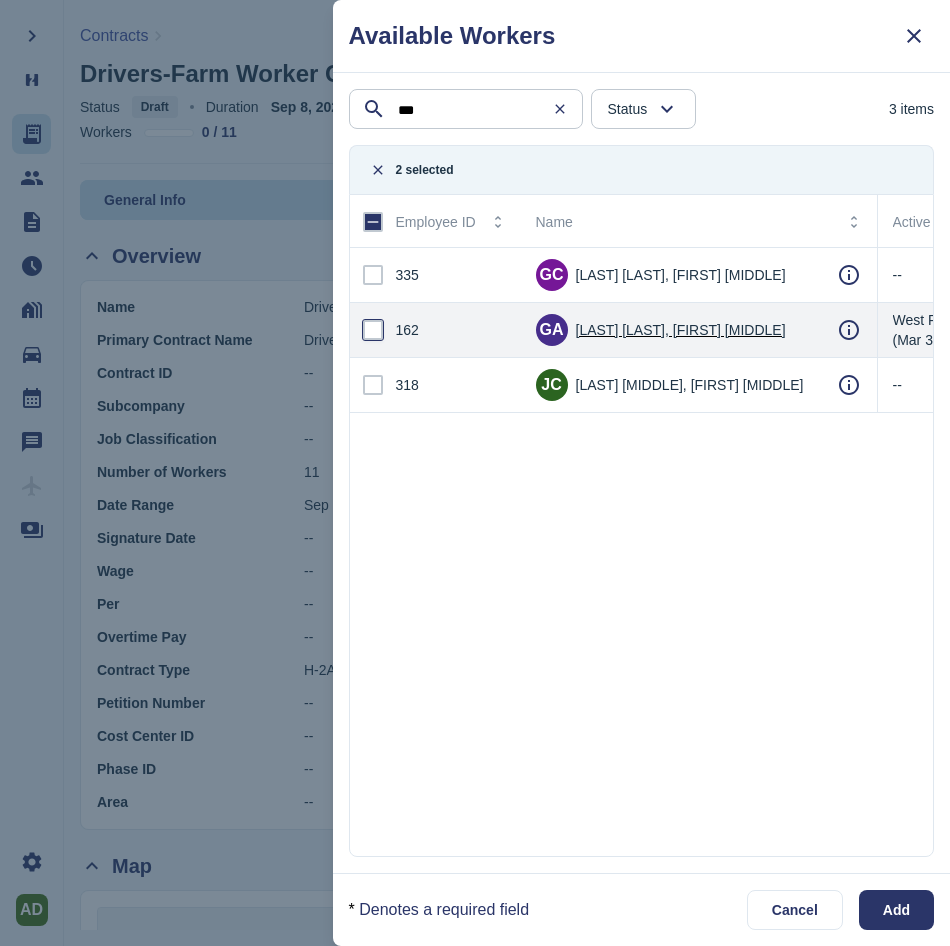 click at bounding box center [373, 330] 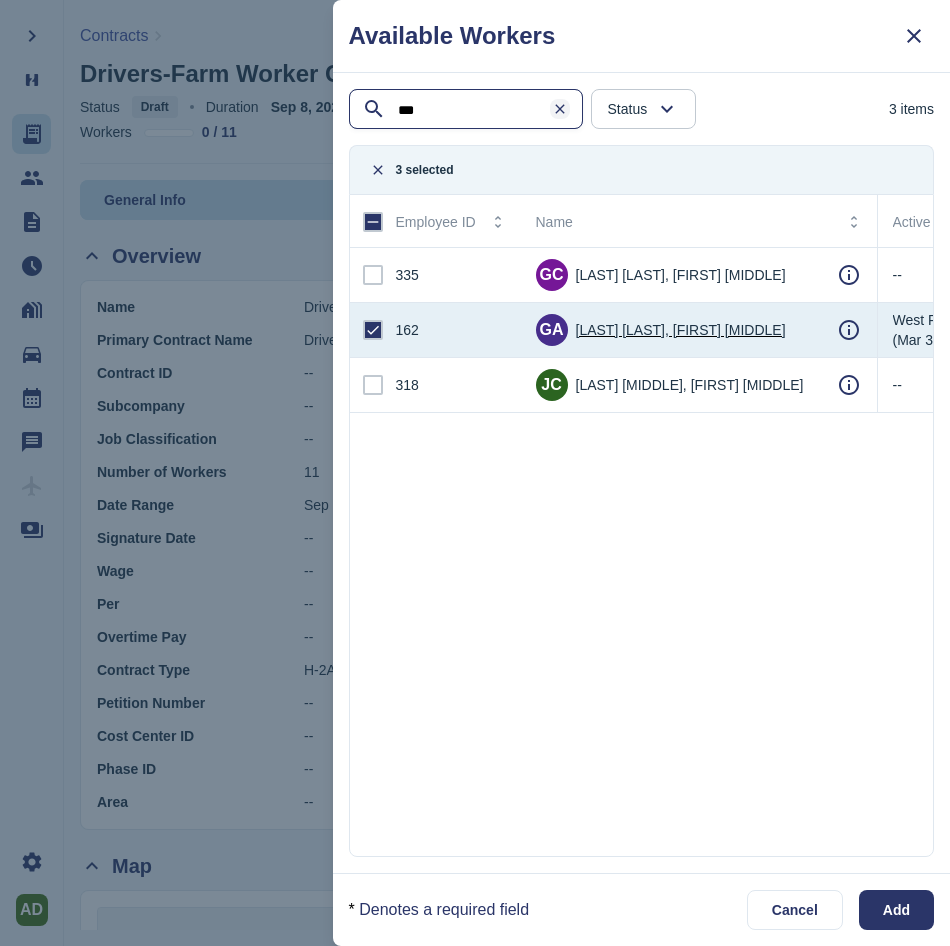 click at bounding box center (560, 109) 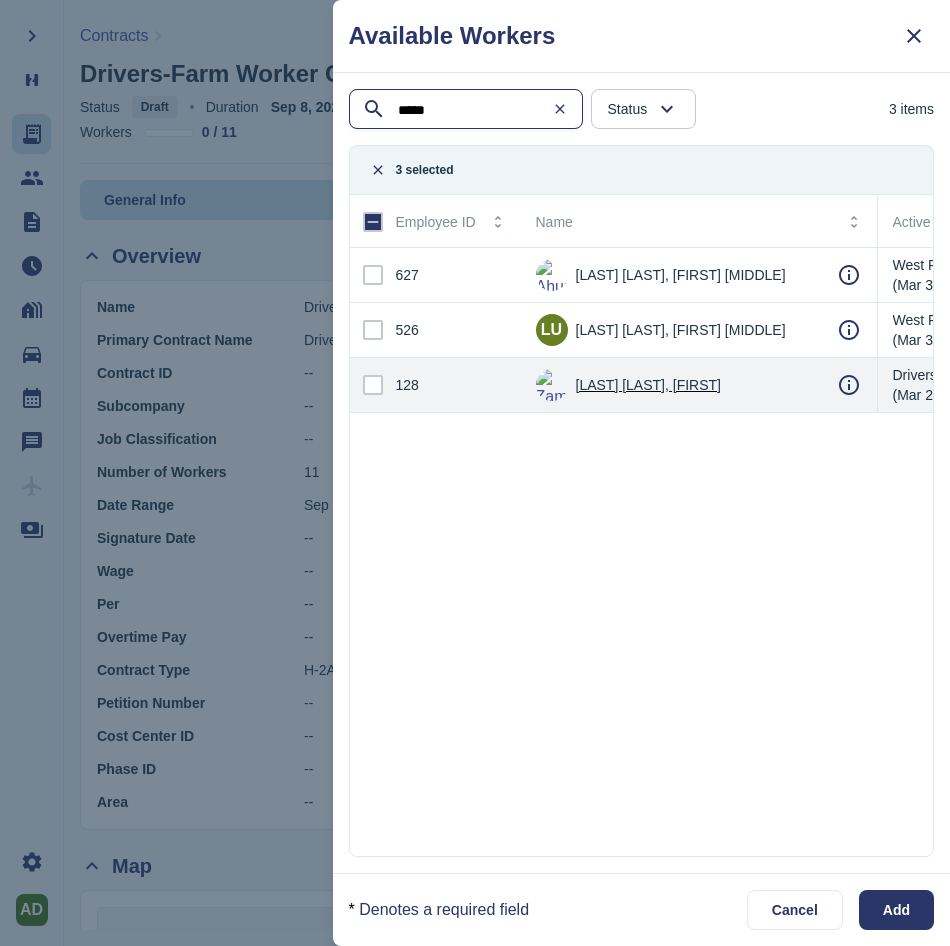 type on "****" 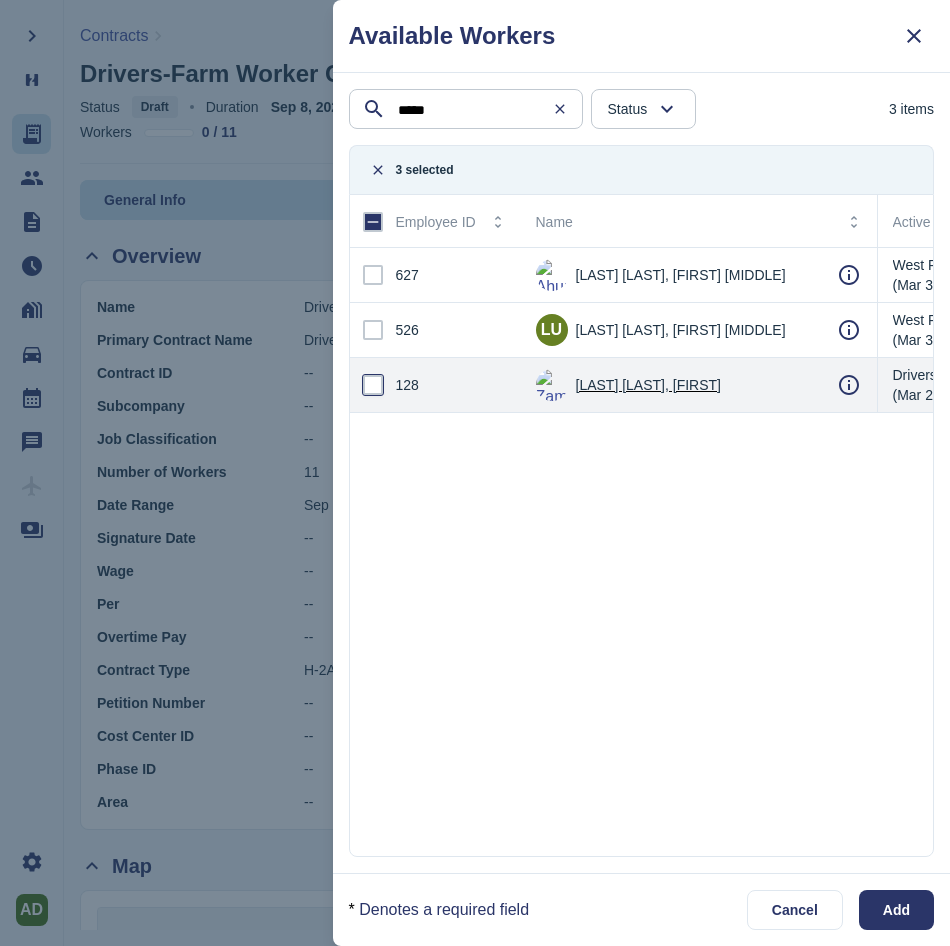 click at bounding box center [373, 385] 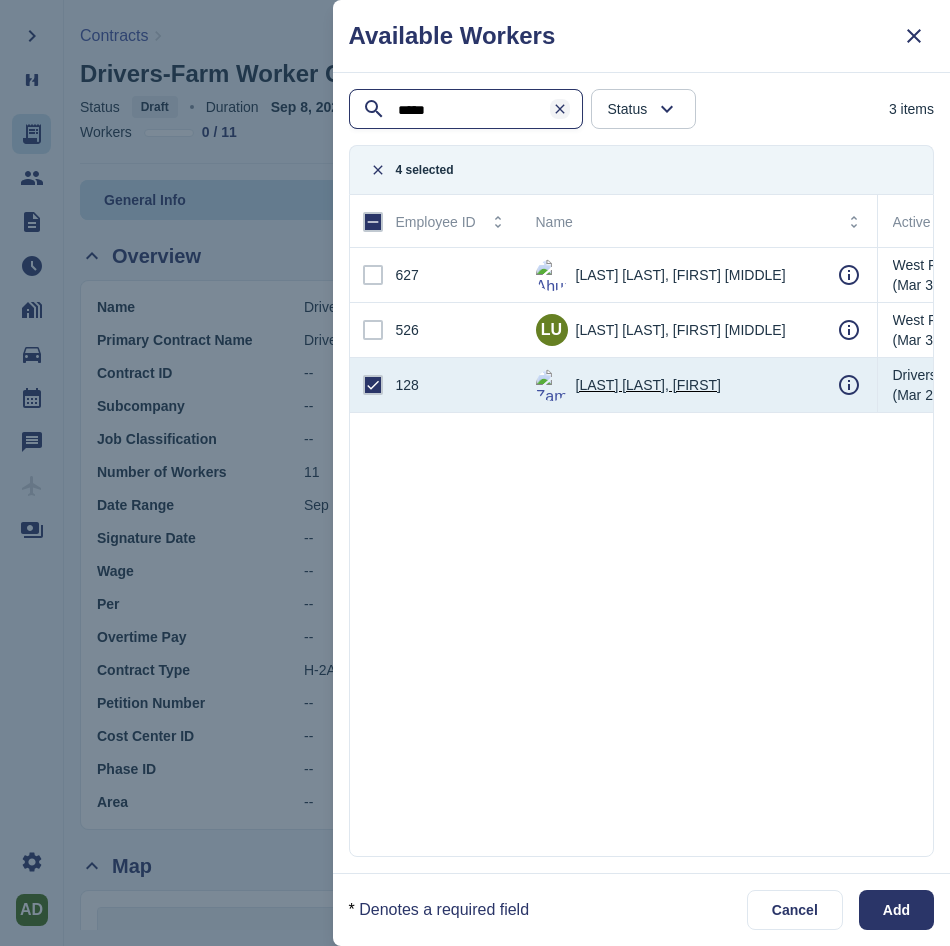 click at bounding box center [560, 109] 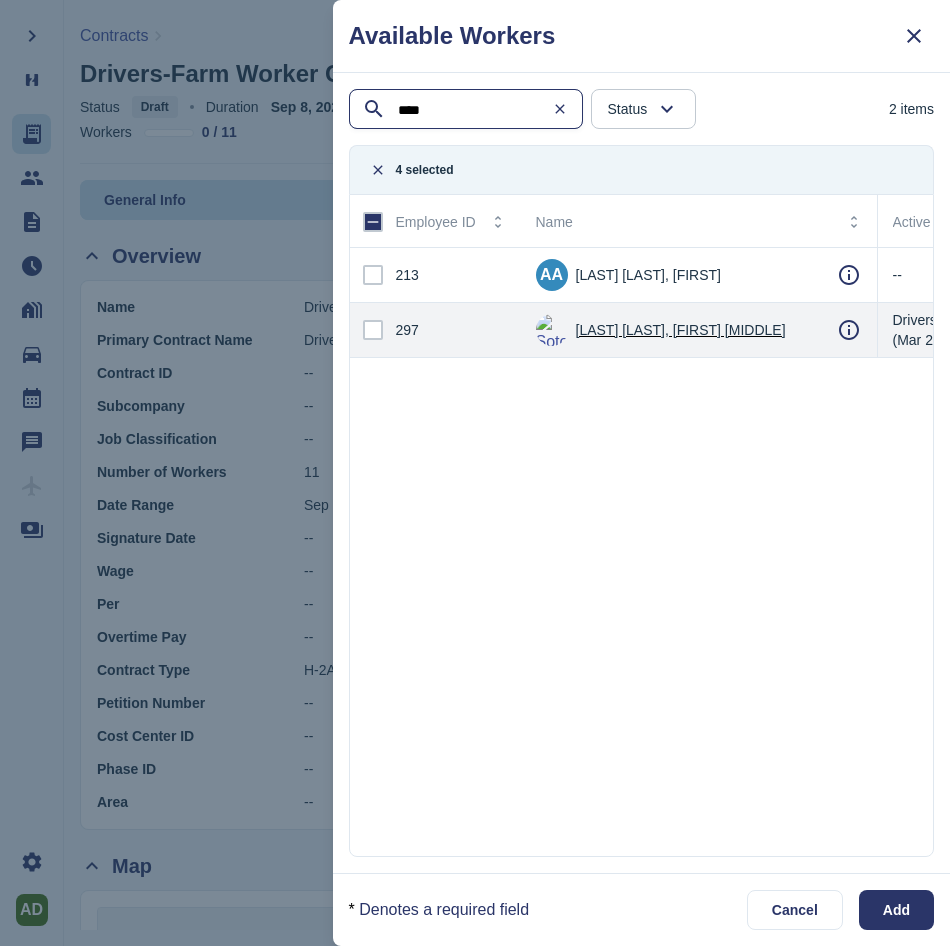 type on "****" 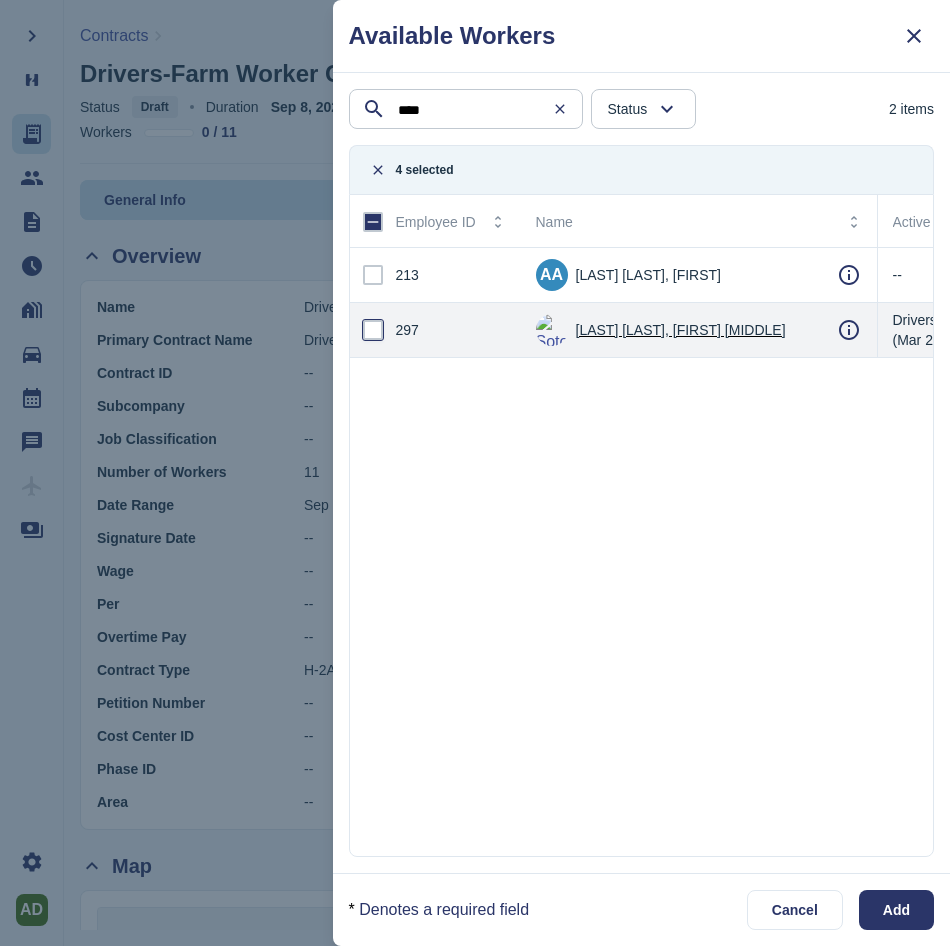 click at bounding box center [373, 330] 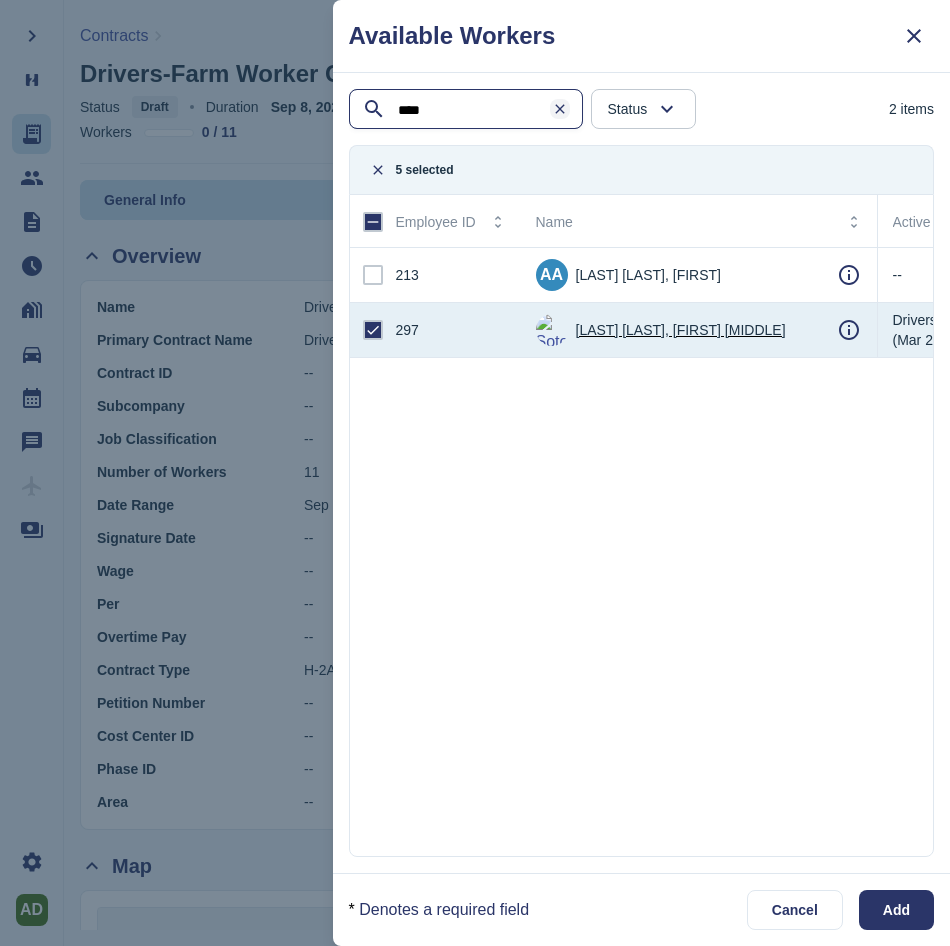 click at bounding box center [560, 109] 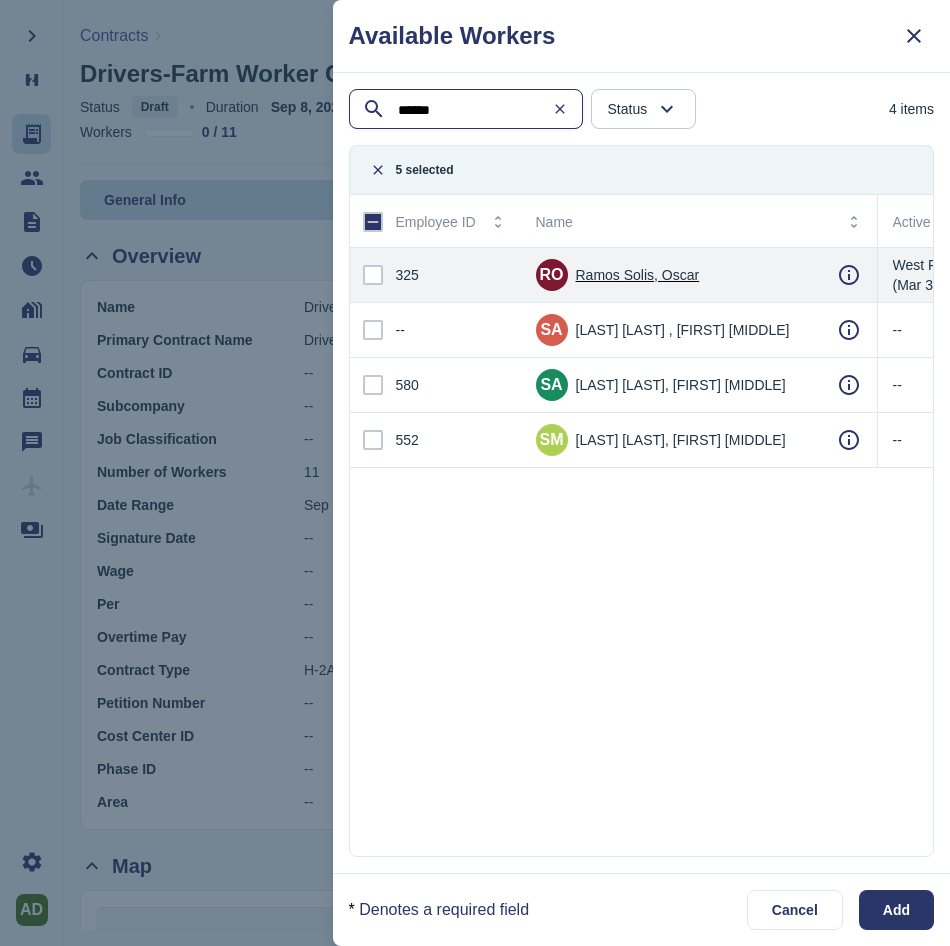 type on "*****" 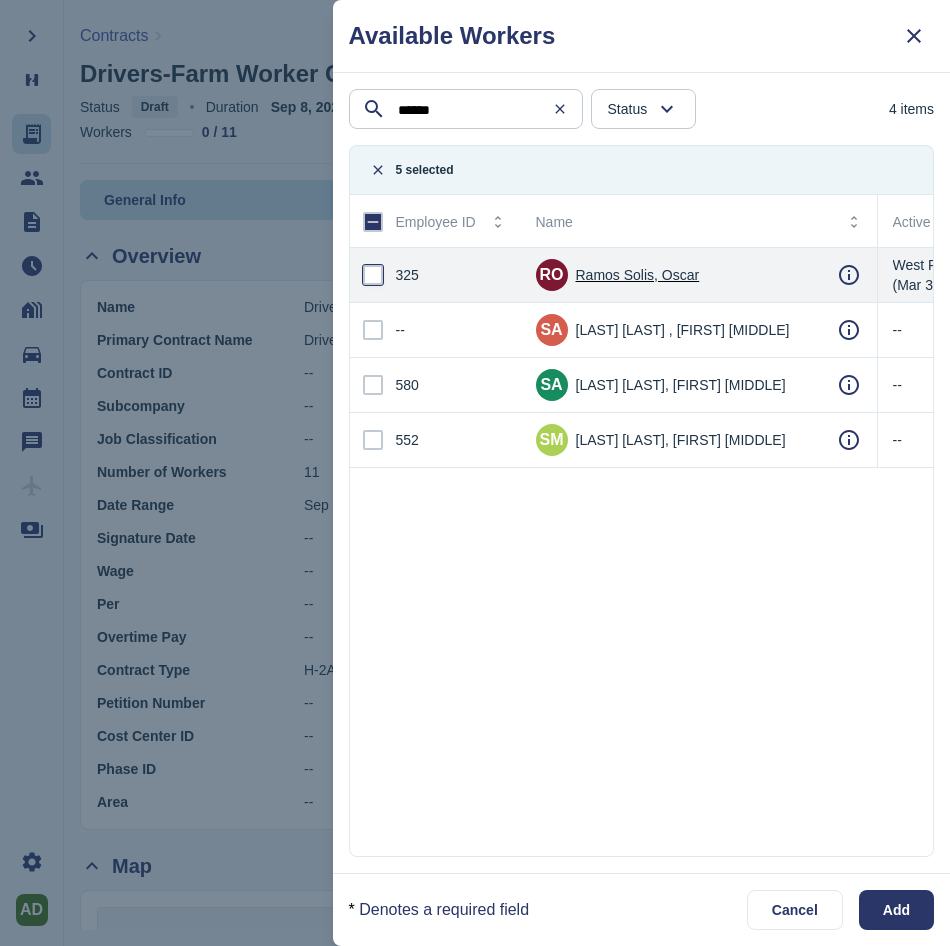 click at bounding box center (373, 275) 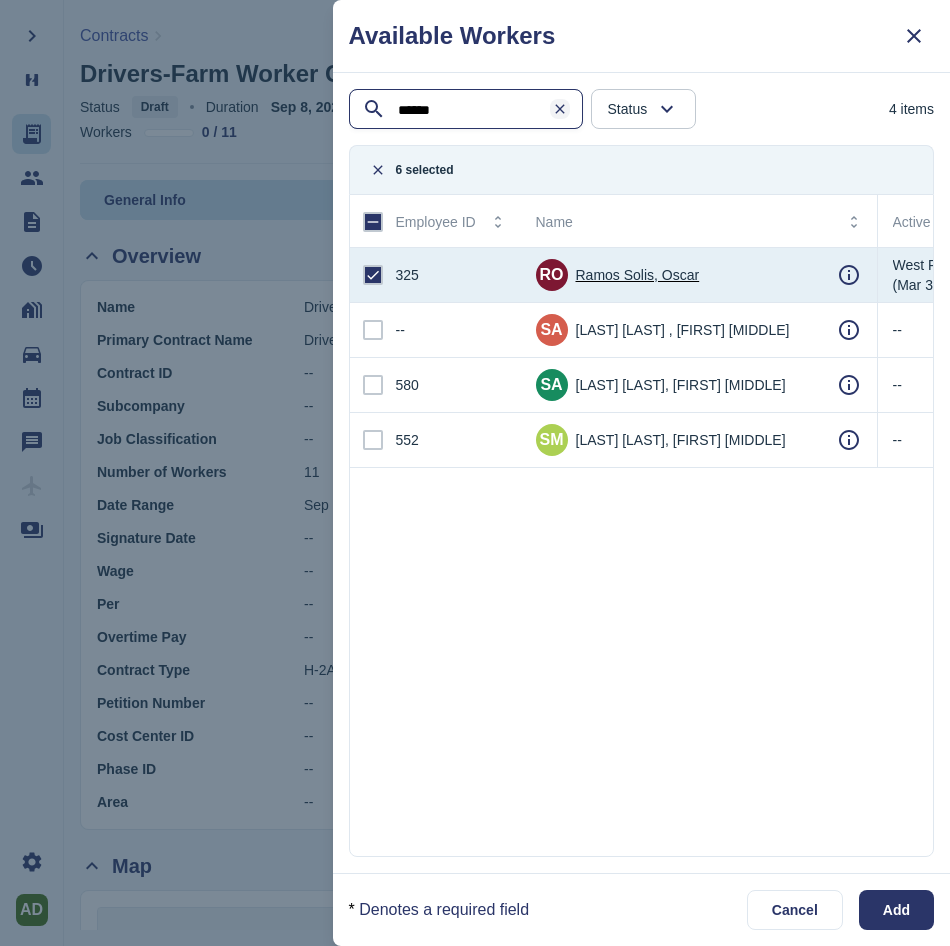 click at bounding box center [560, 109] 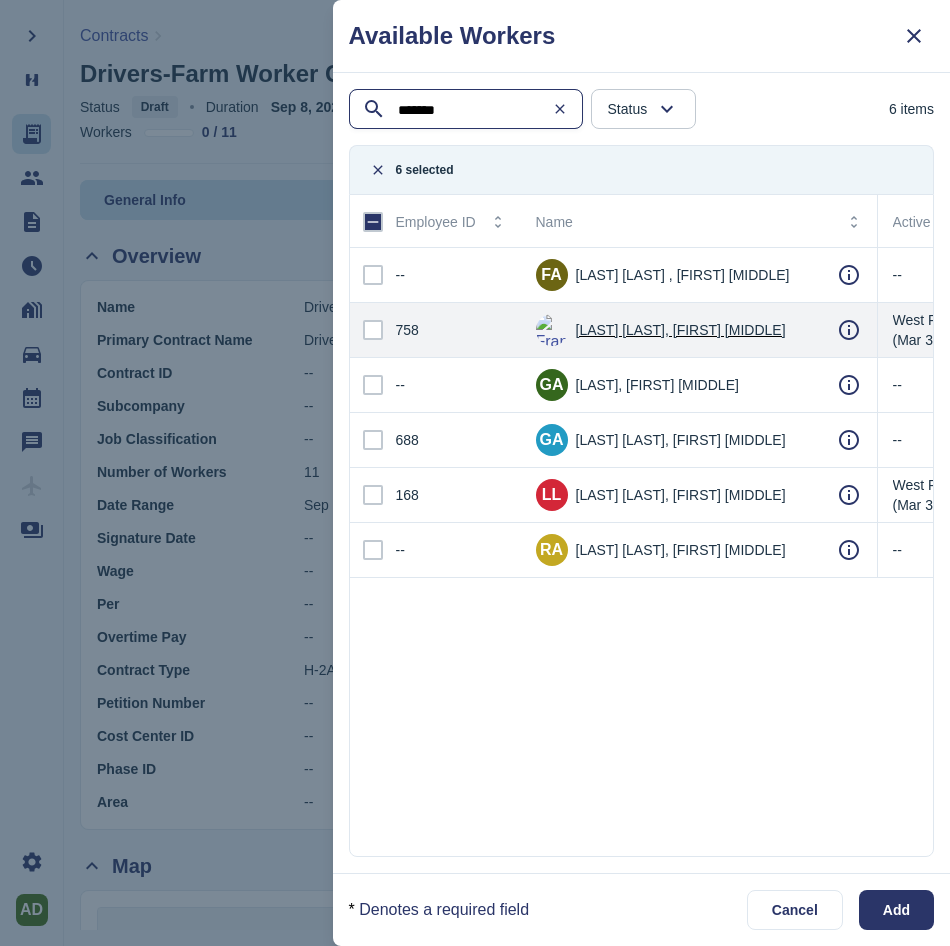 type on "*******" 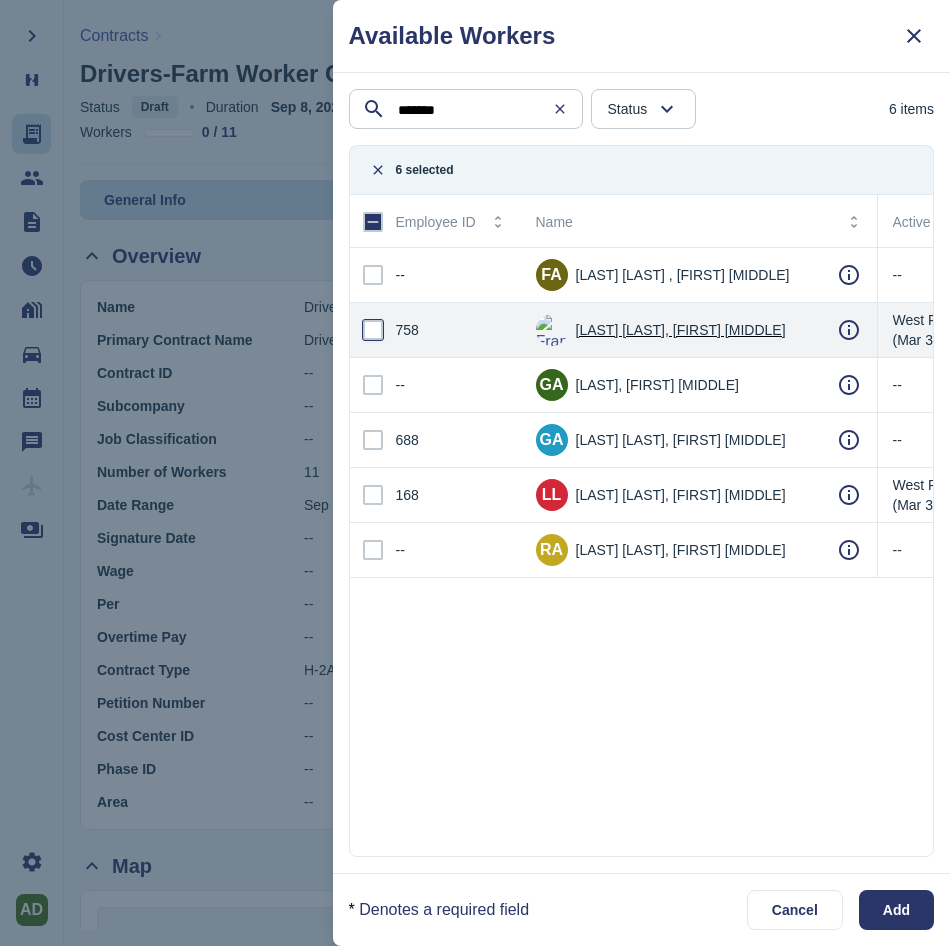 click at bounding box center (373, 330) 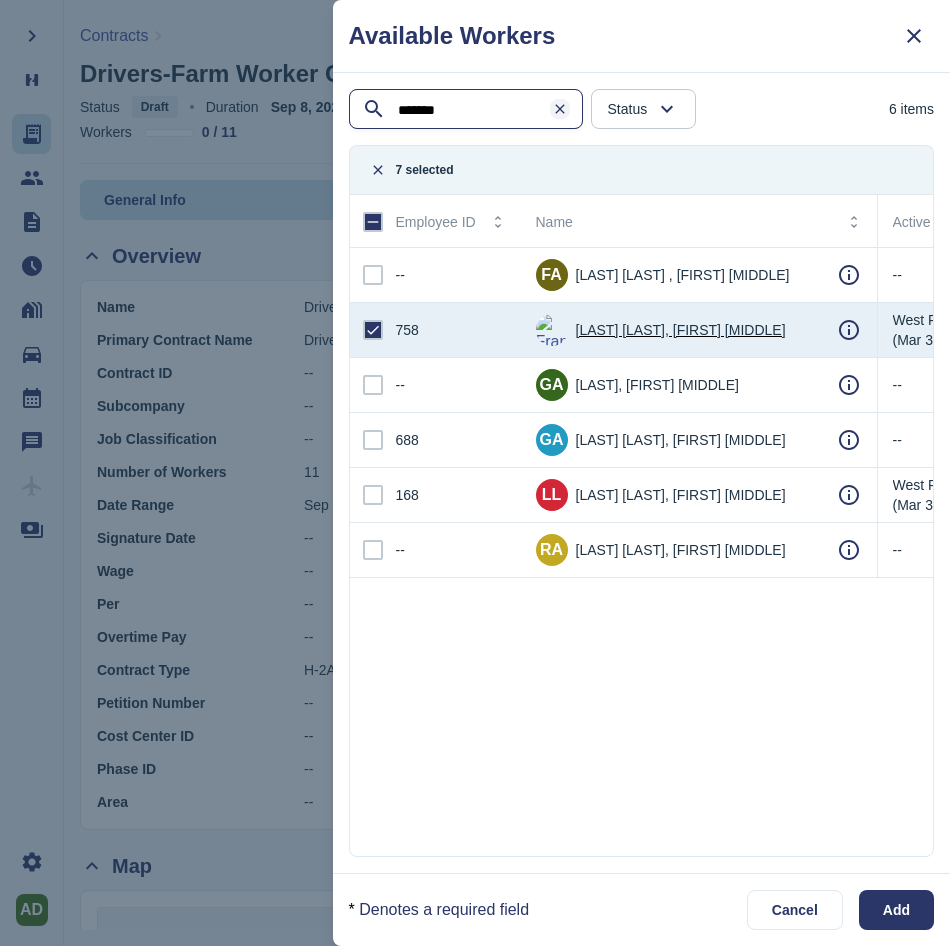 click at bounding box center [560, 109] 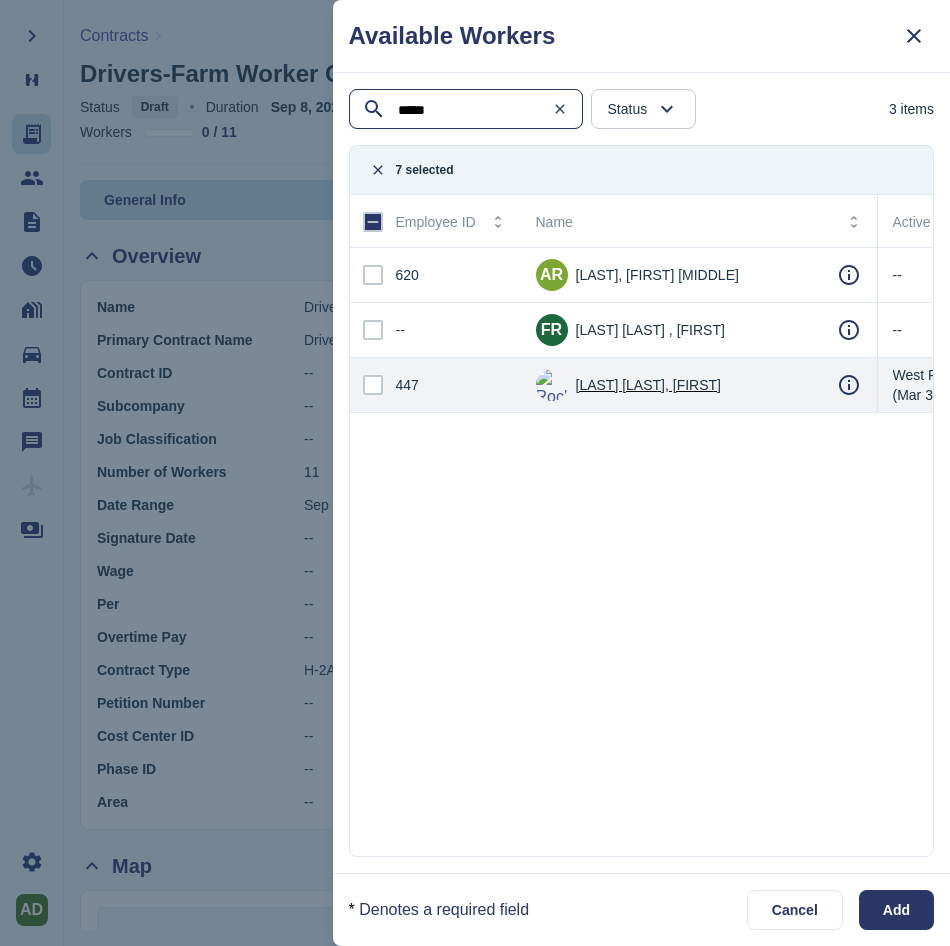 type on "*****" 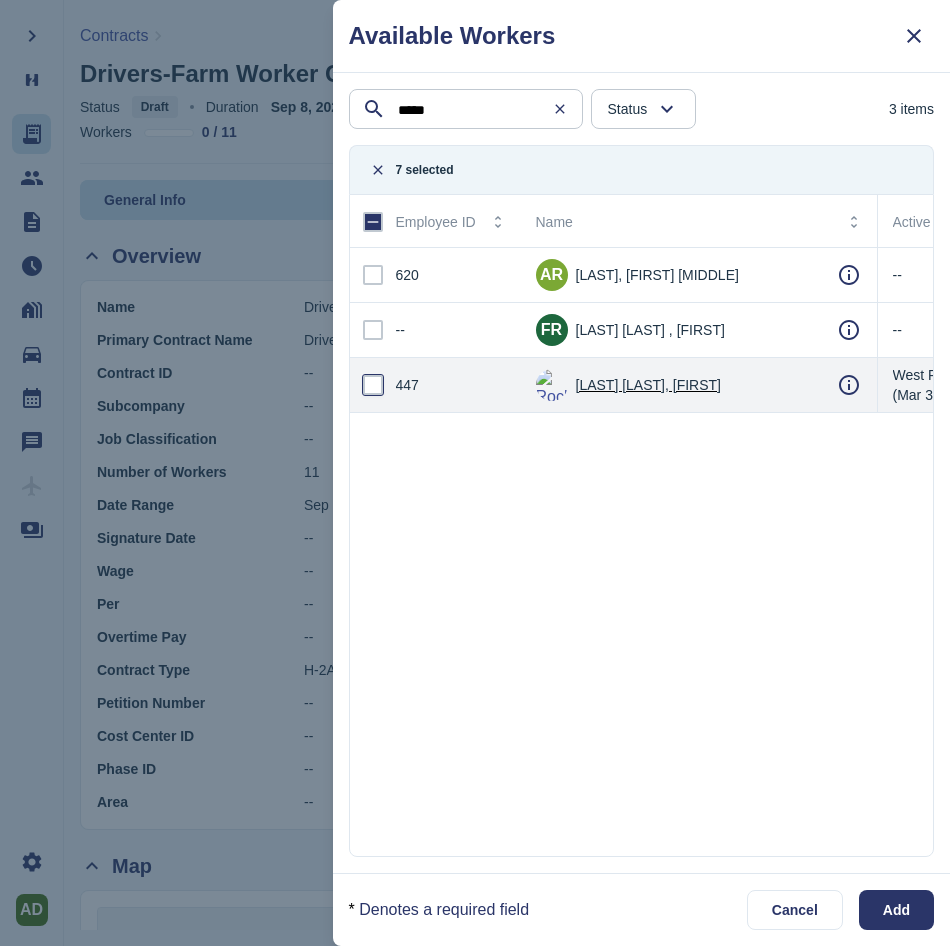 click at bounding box center (373, 385) 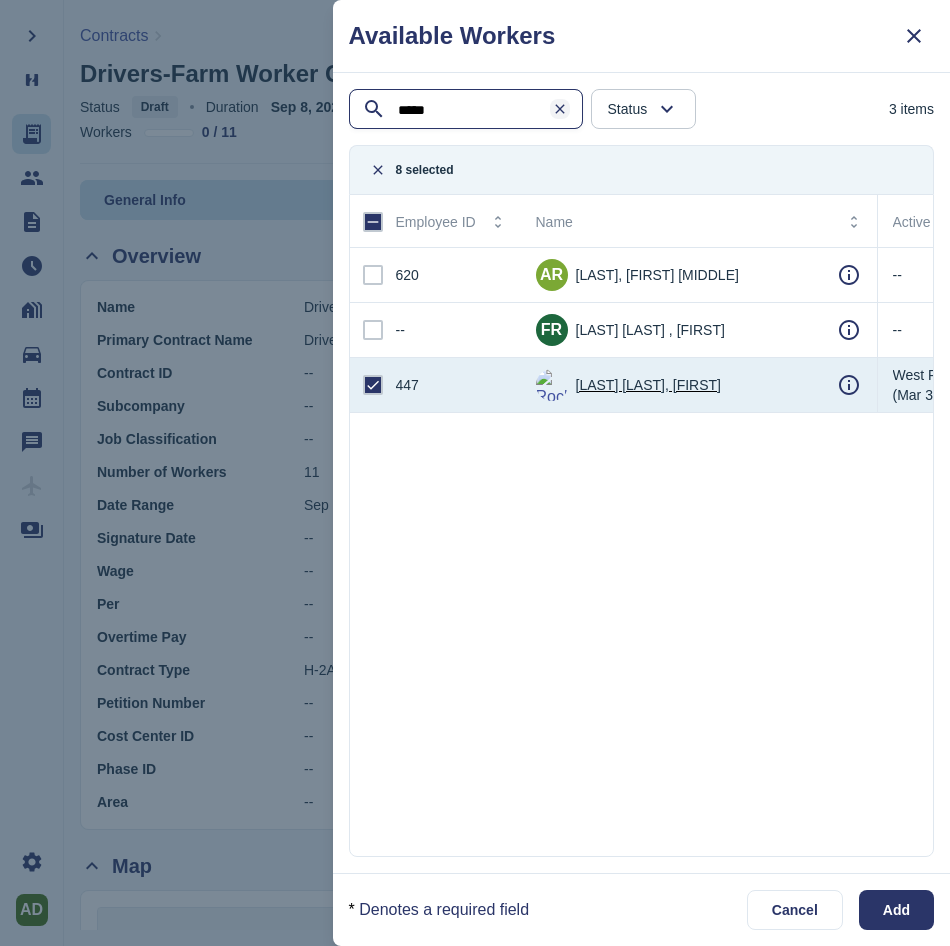 click at bounding box center [560, 109] 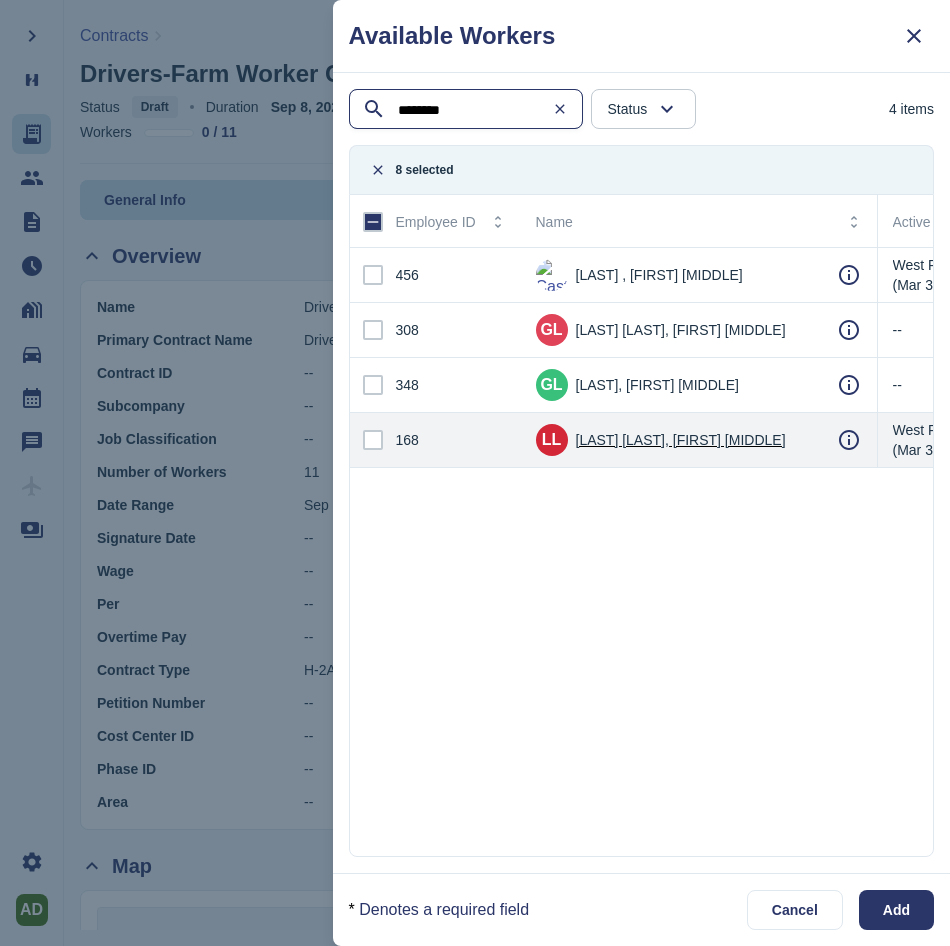 type on "********" 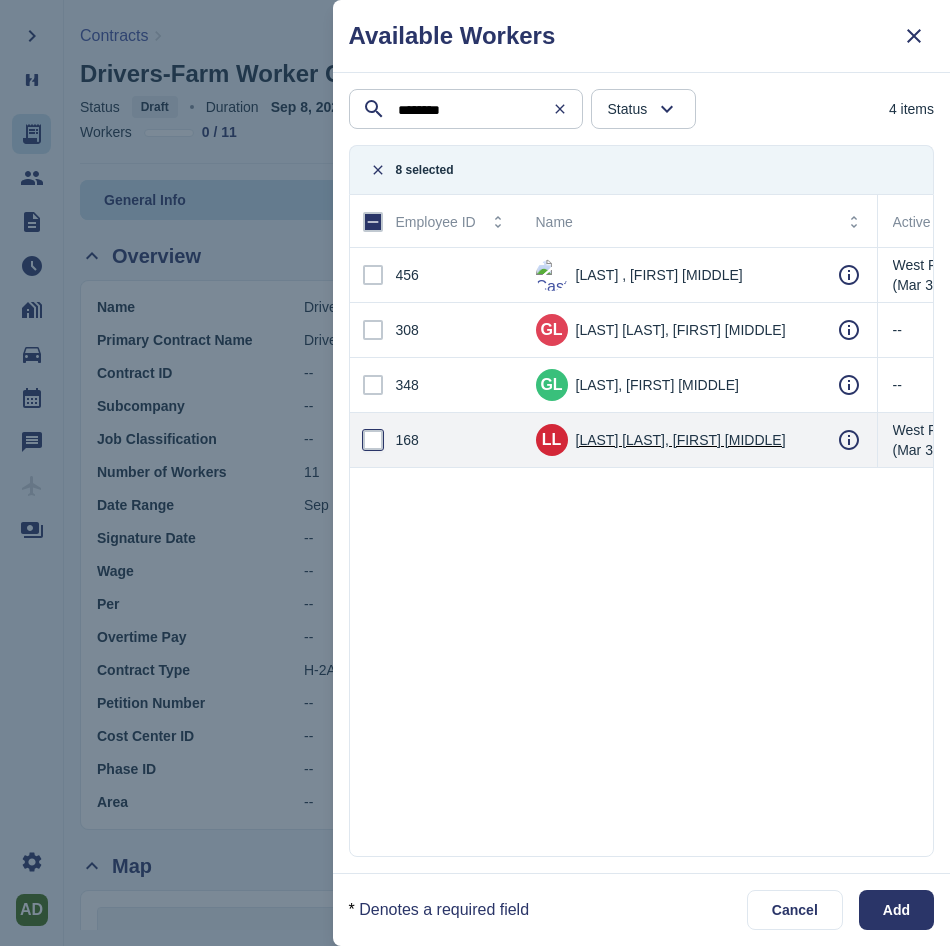 click at bounding box center (373, 440) 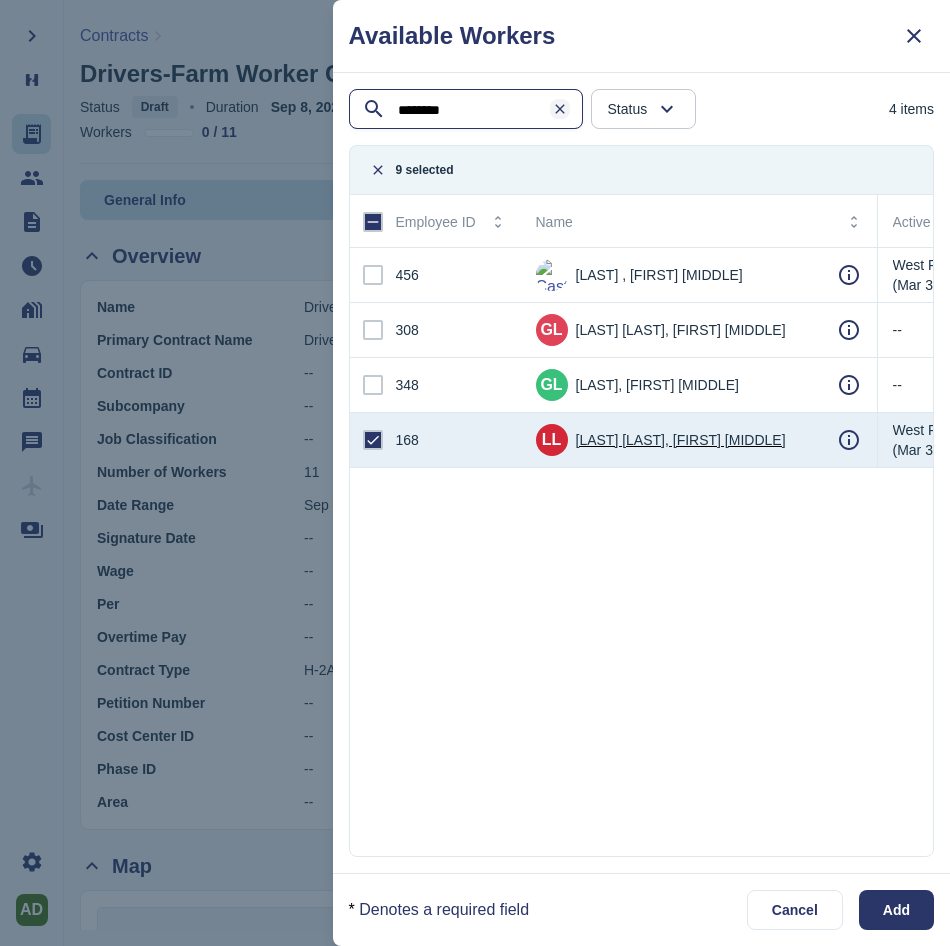 click at bounding box center (560, 109) 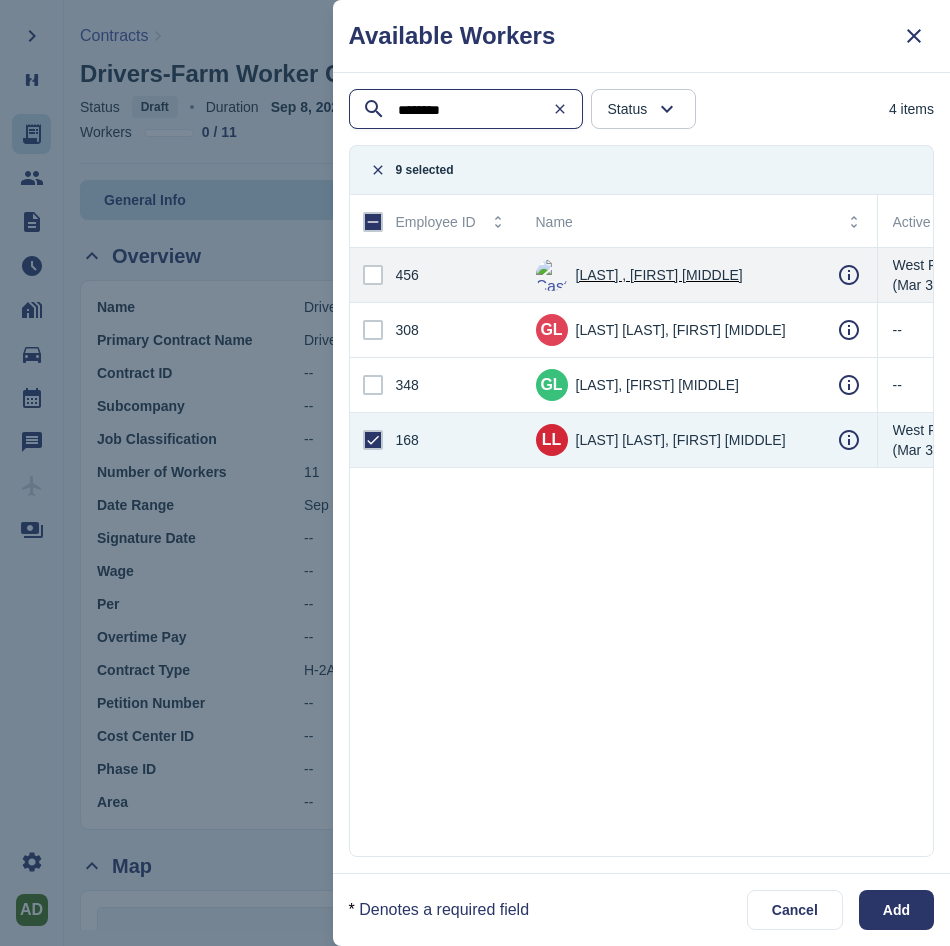 type on "********" 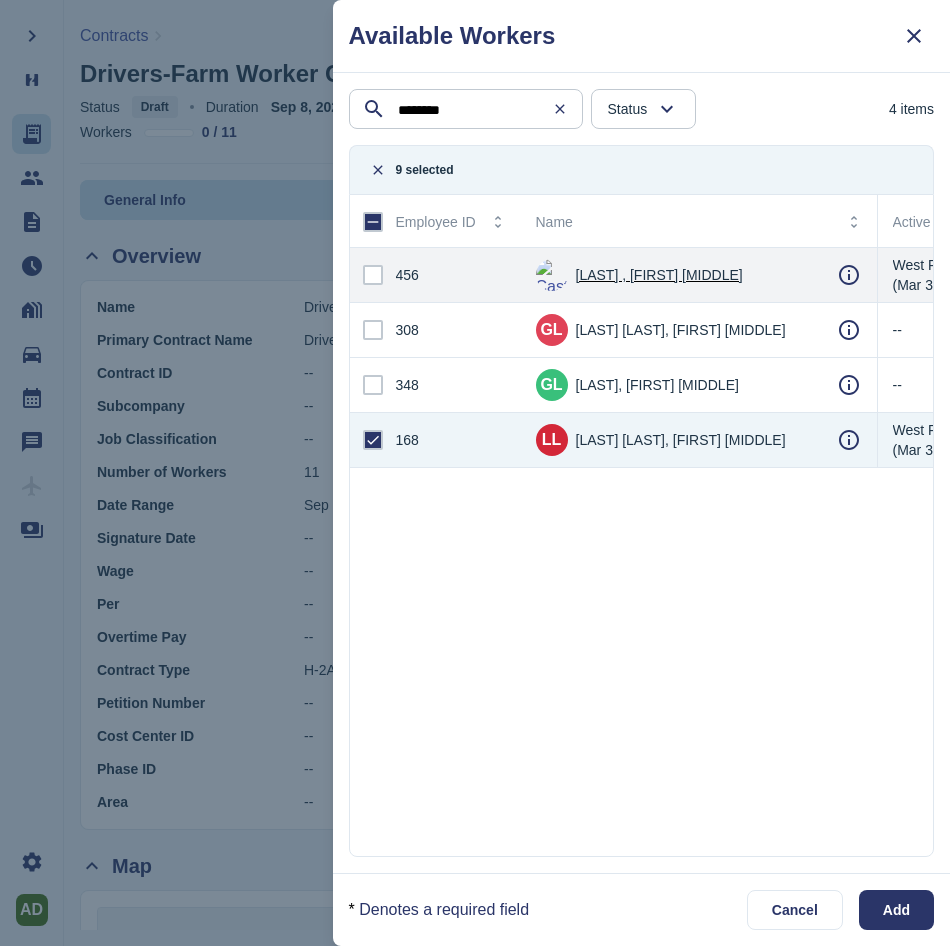 click at bounding box center (373, 275) 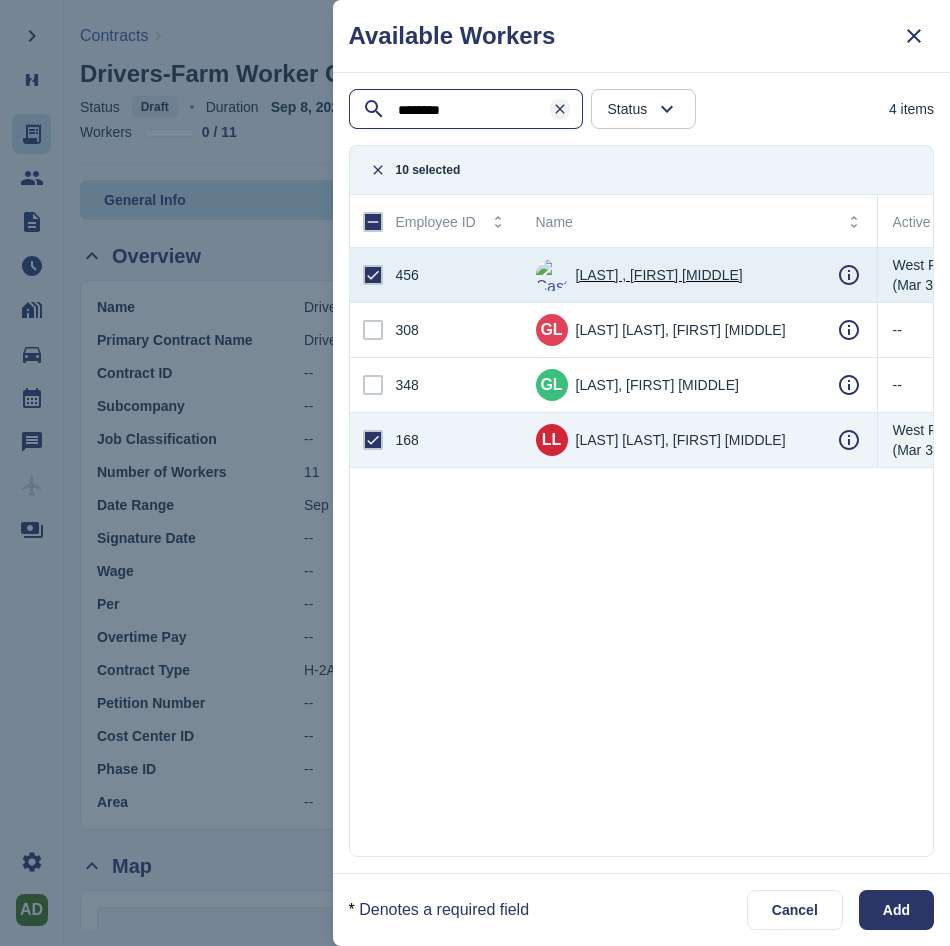 click at bounding box center (560, 109) 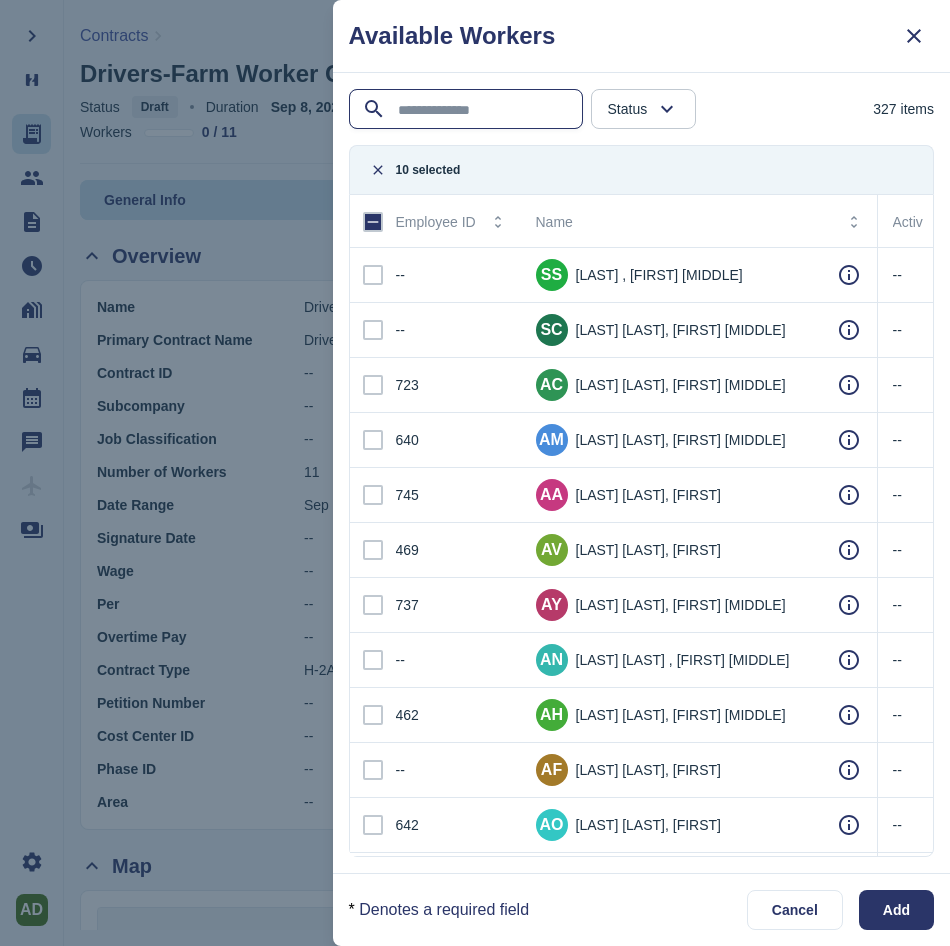 type on "*" 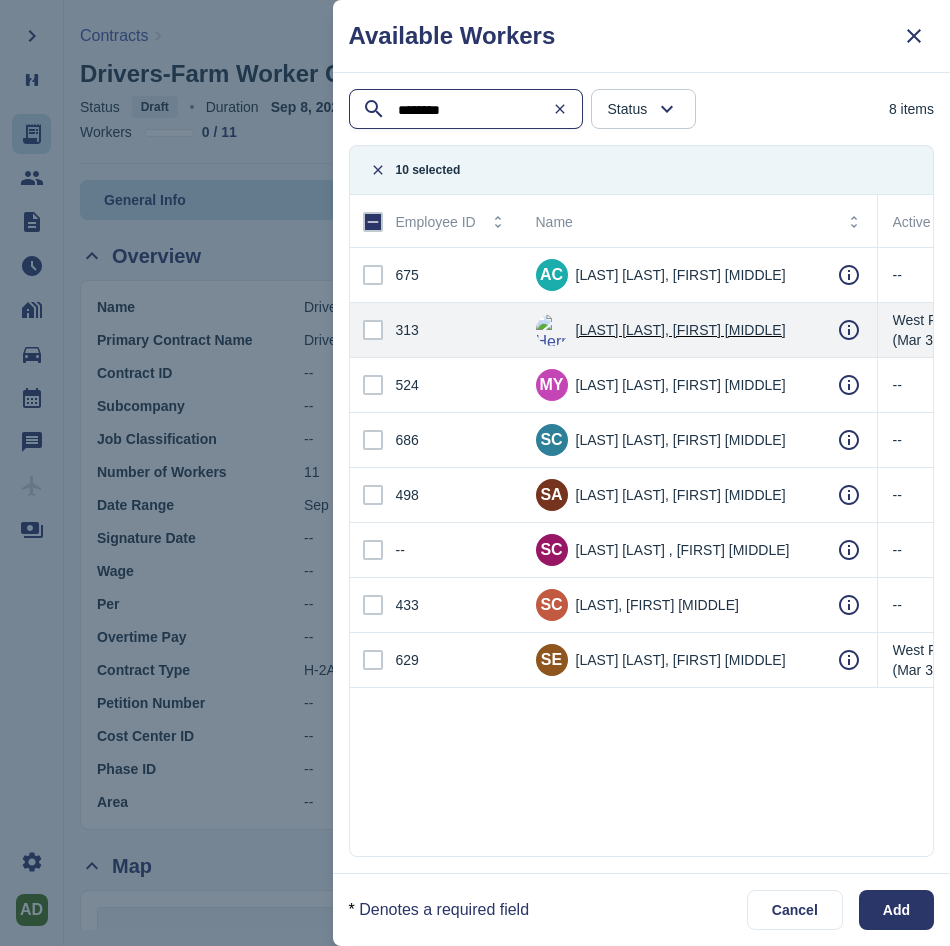type on "********" 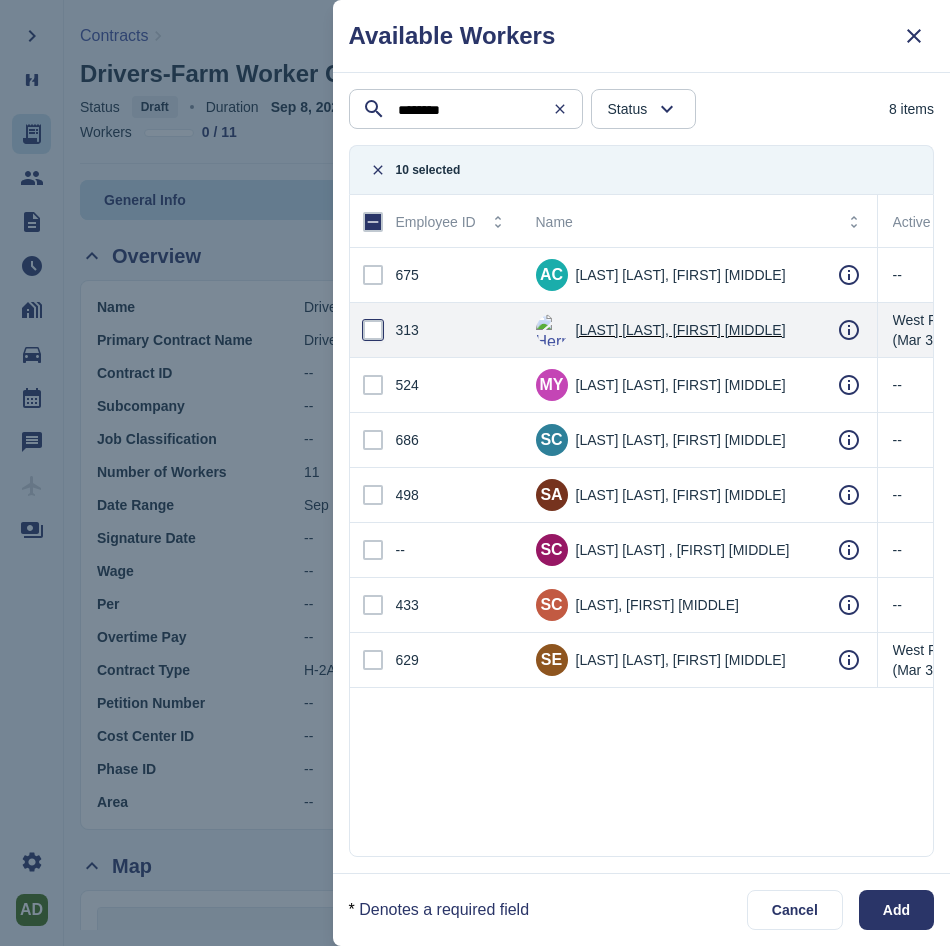 click at bounding box center [373, 330] 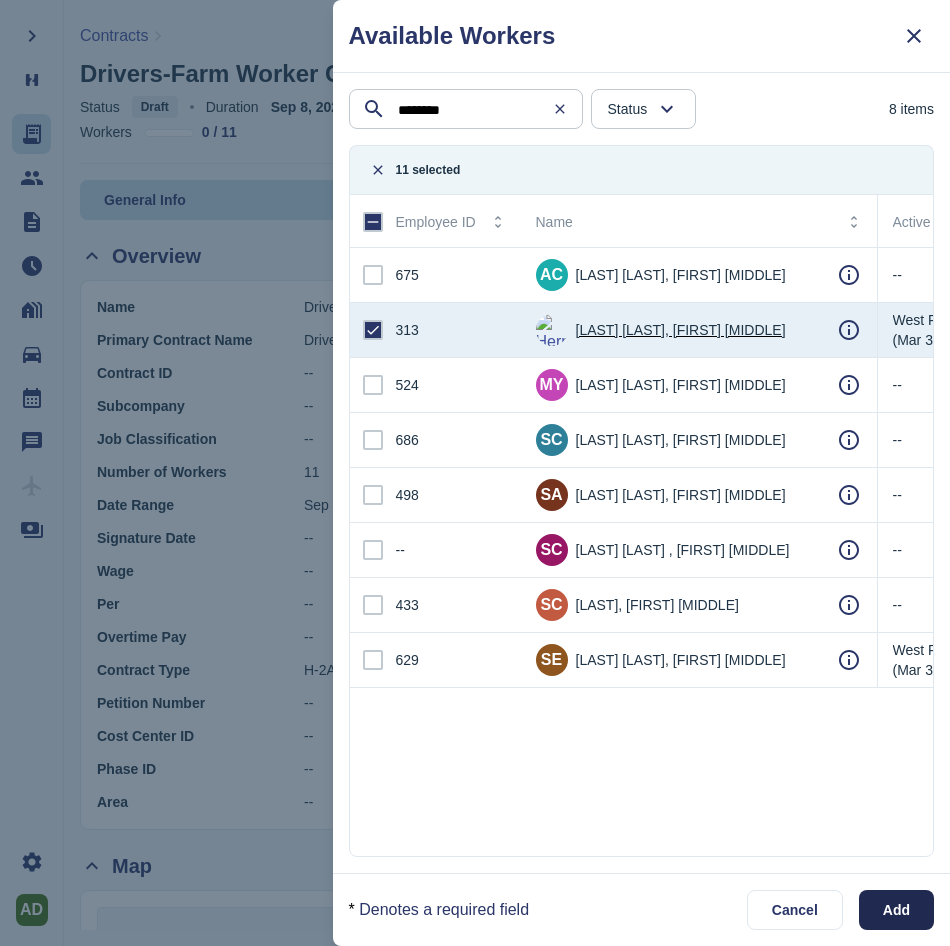 click on "Add" at bounding box center [896, 910] 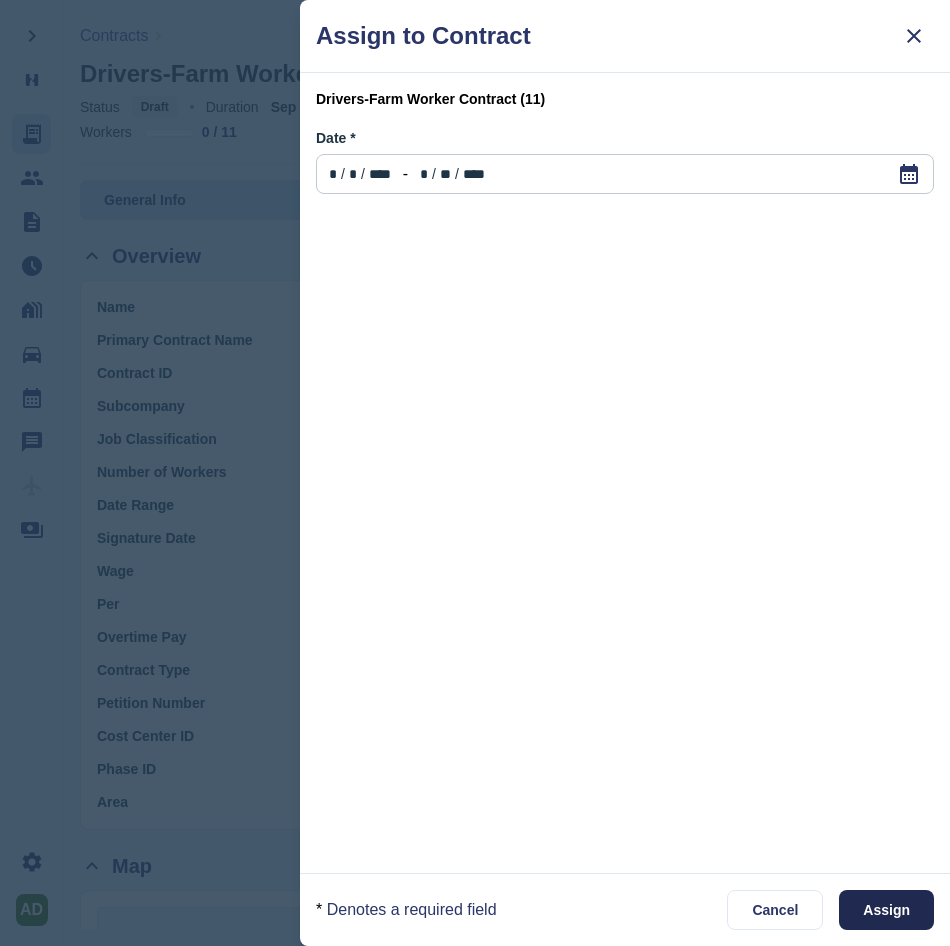 click on "Assign" at bounding box center [886, 910] 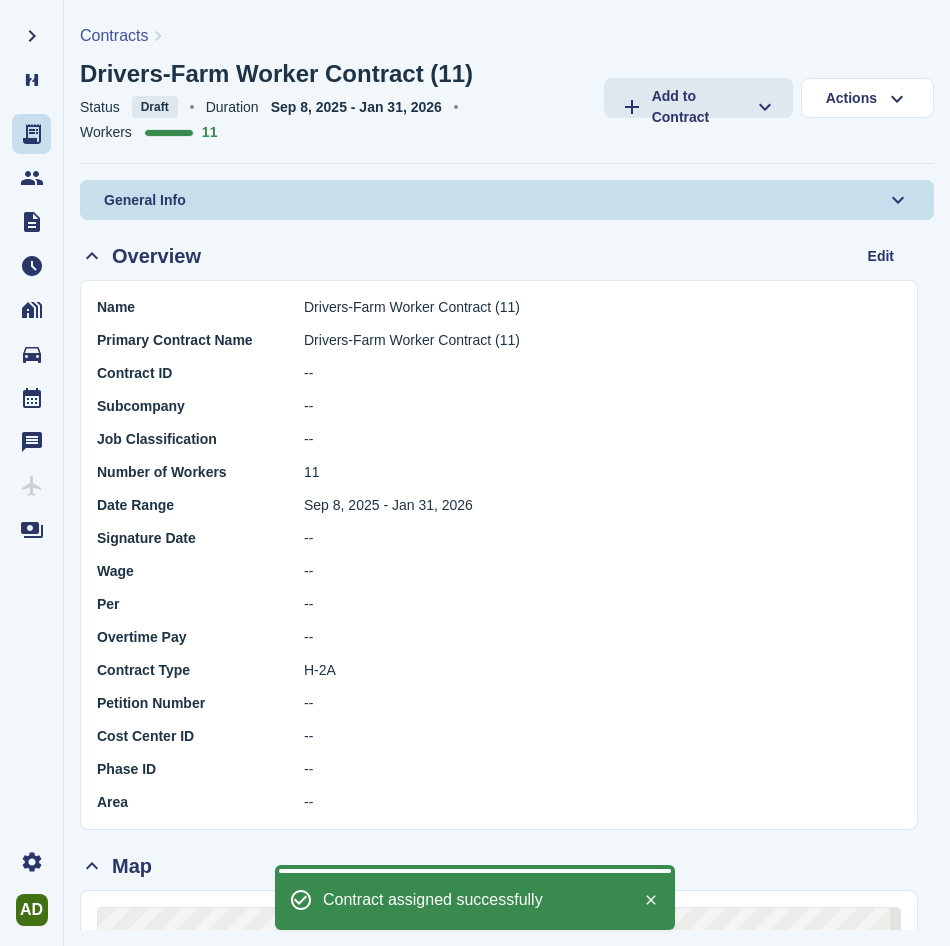 click on "General Info" at bounding box center (507, 200) 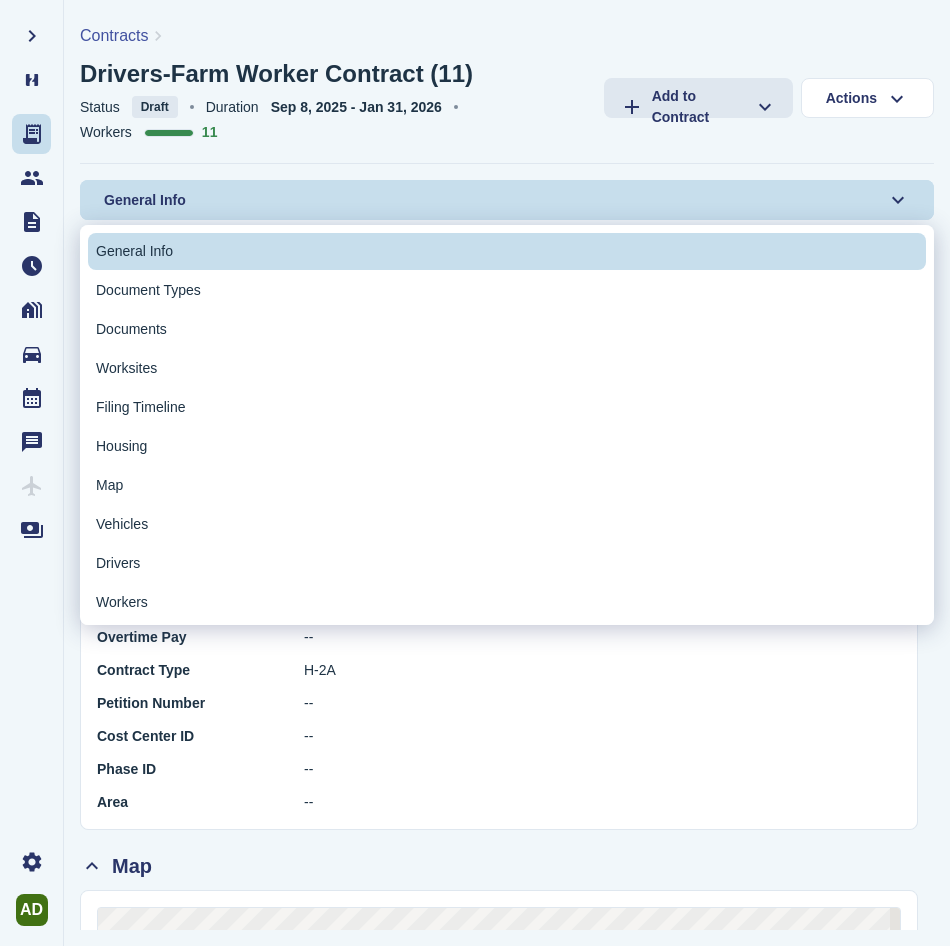 click on "Document Types" at bounding box center (148, 290) 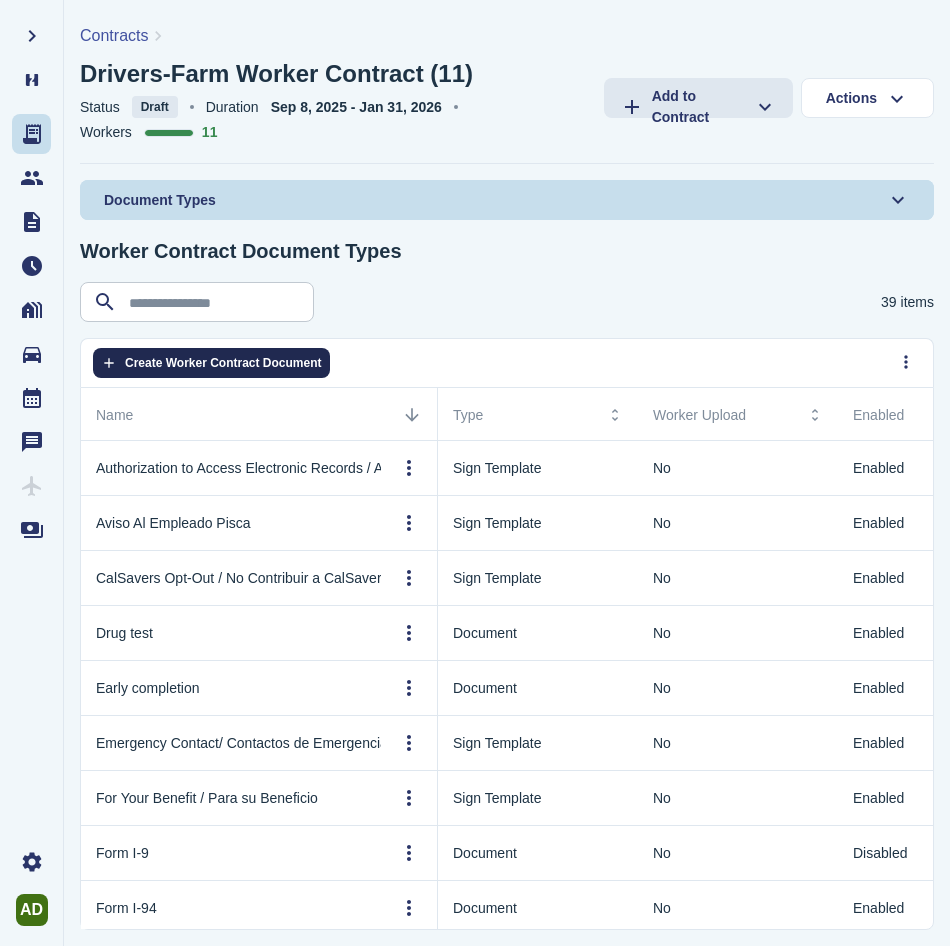 click on "Create Worker Contract Document" 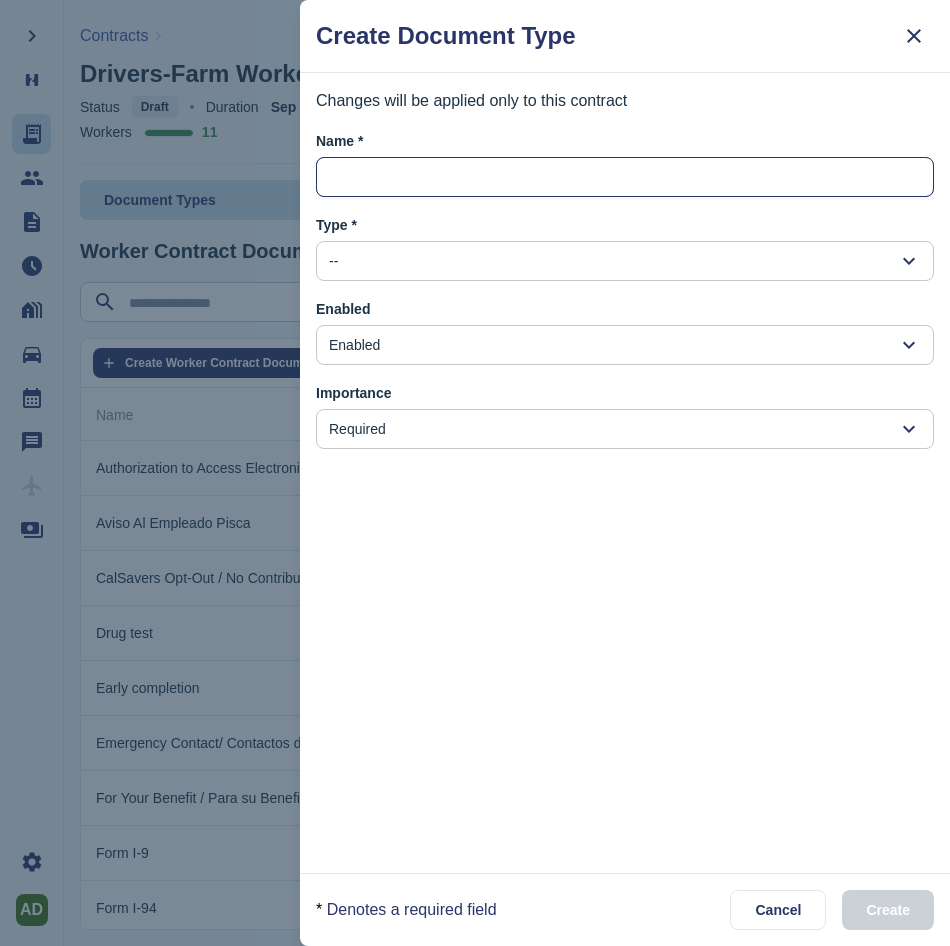 click at bounding box center (625, 178) 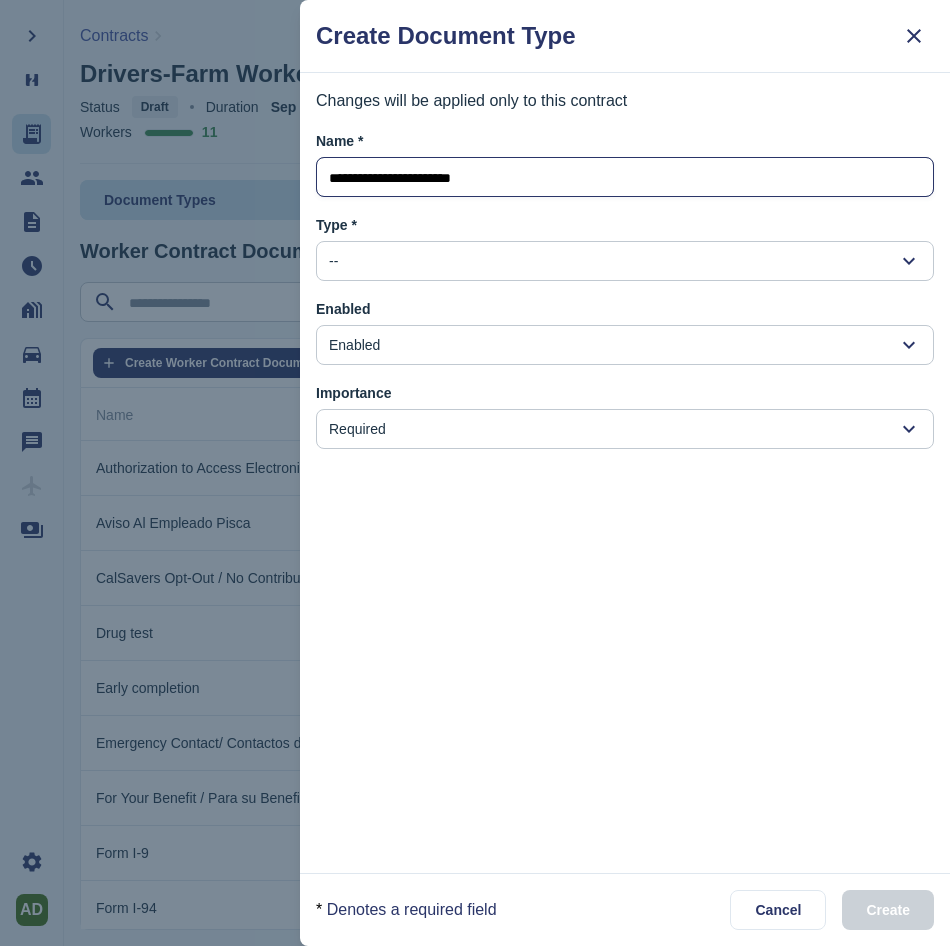 type on "**********" 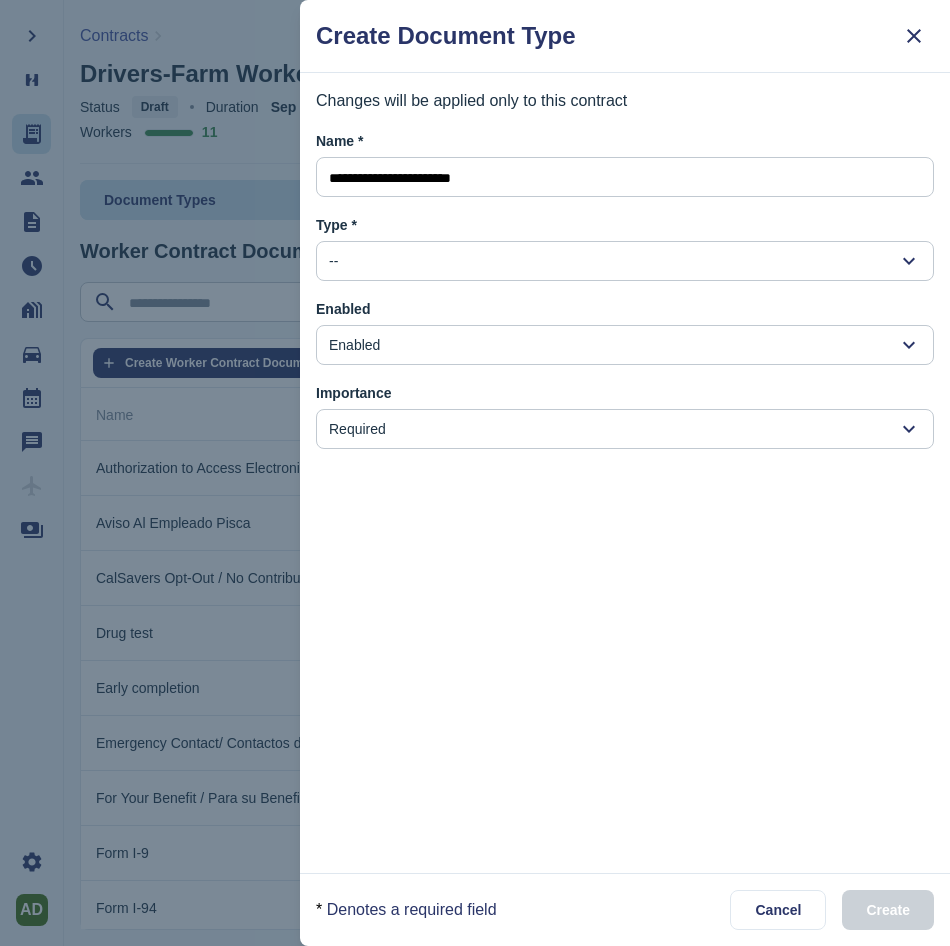click on "--" at bounding box center [625, 261] 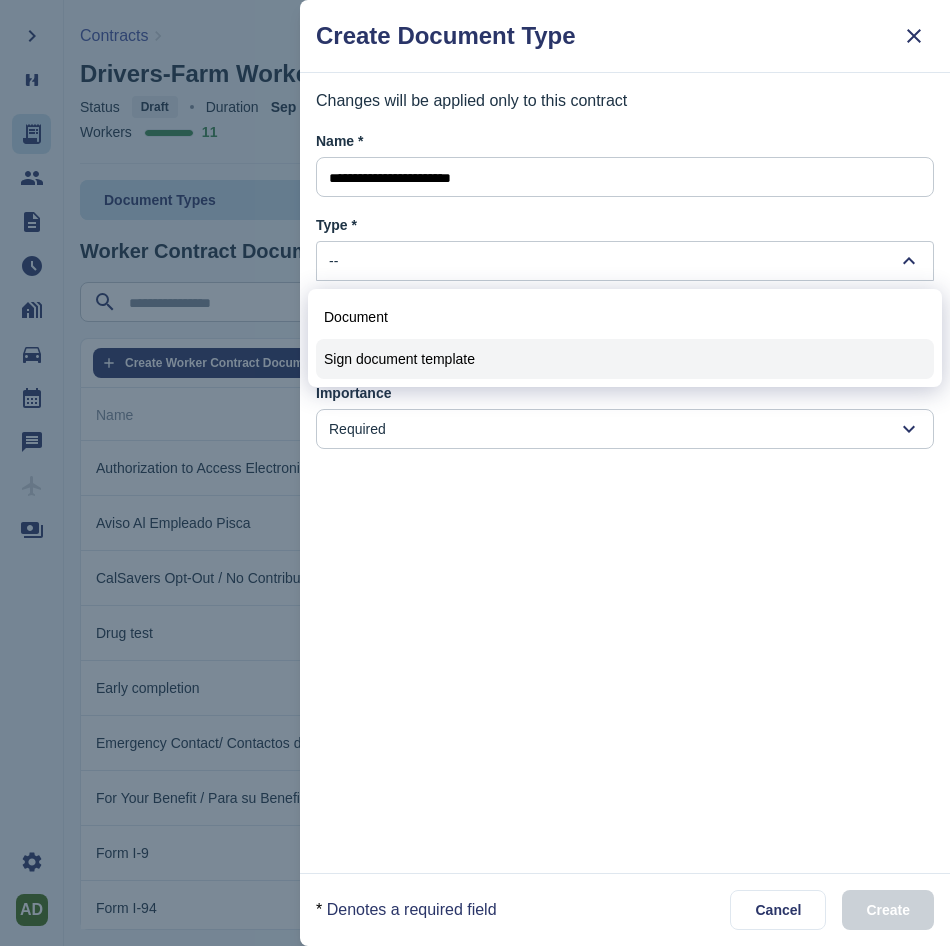 click on "Sign document template" at bounding box center [625, 359] 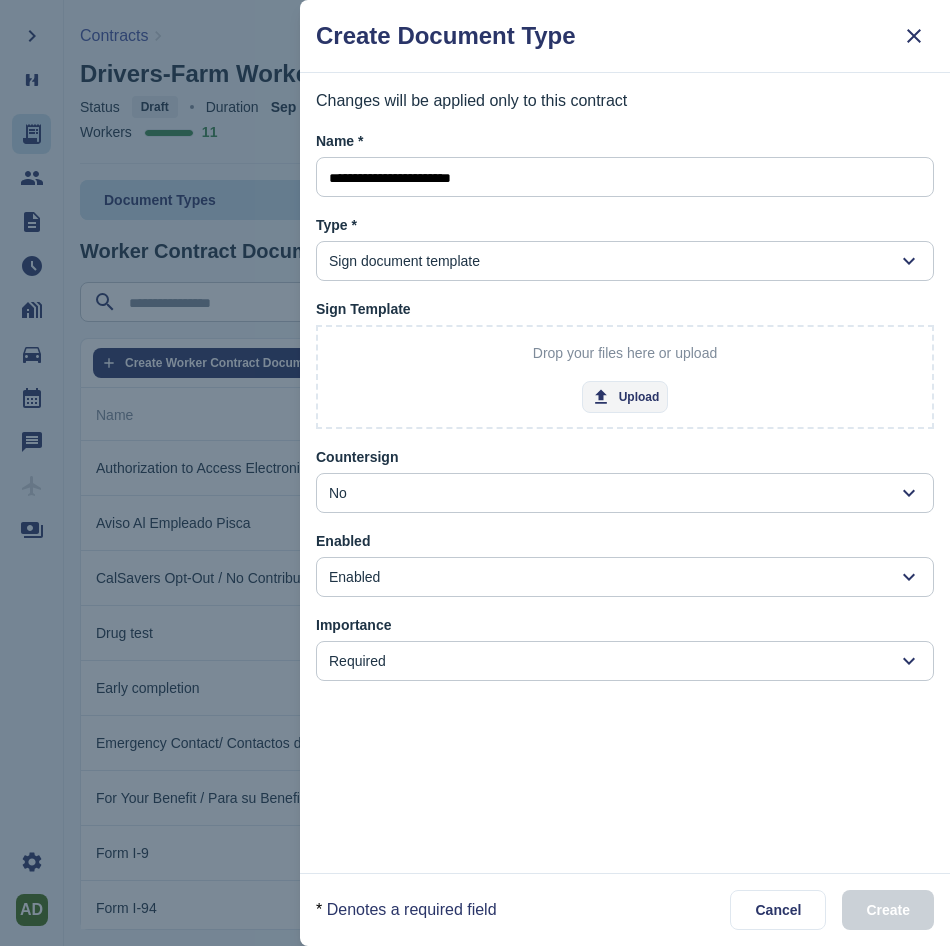 click on "Upload" 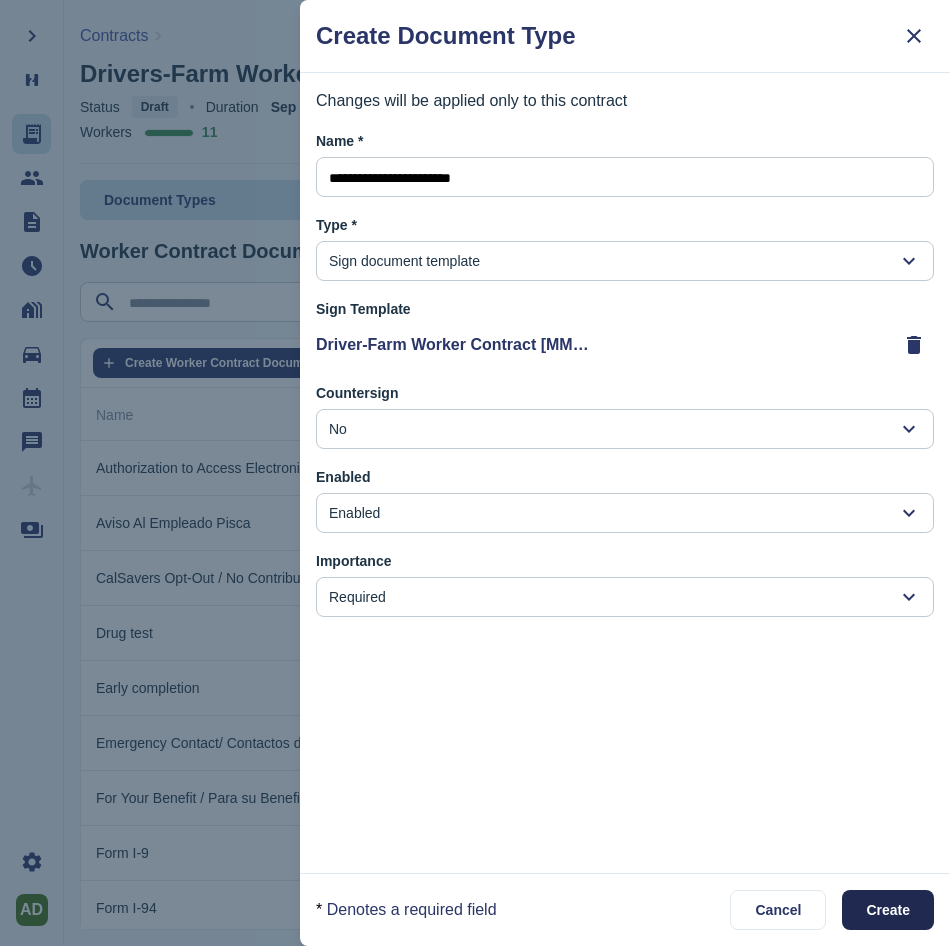 click on "Create" at bounding box center [888, 910] 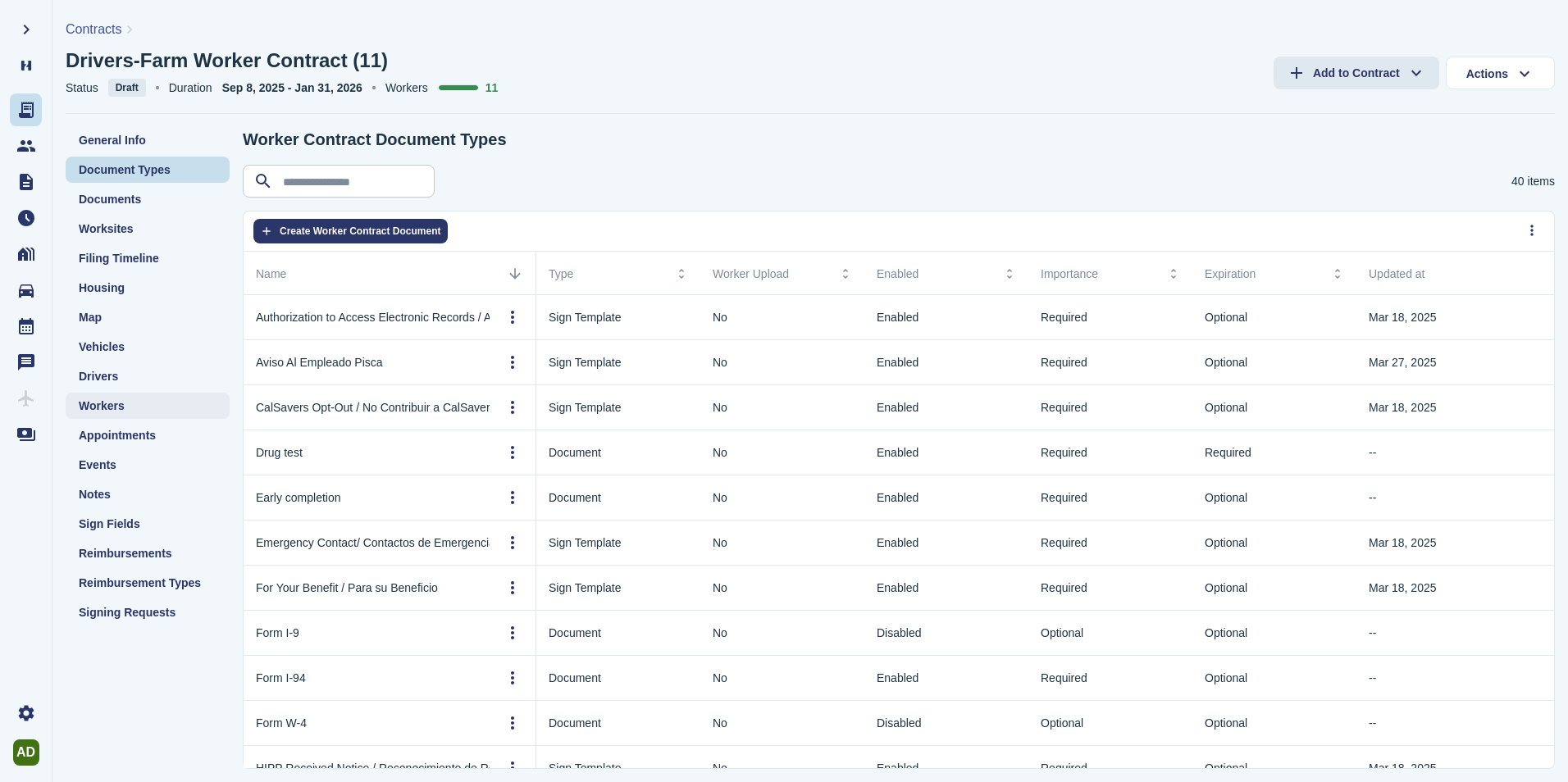 click on "Workers" at bounding box center (102, 406) 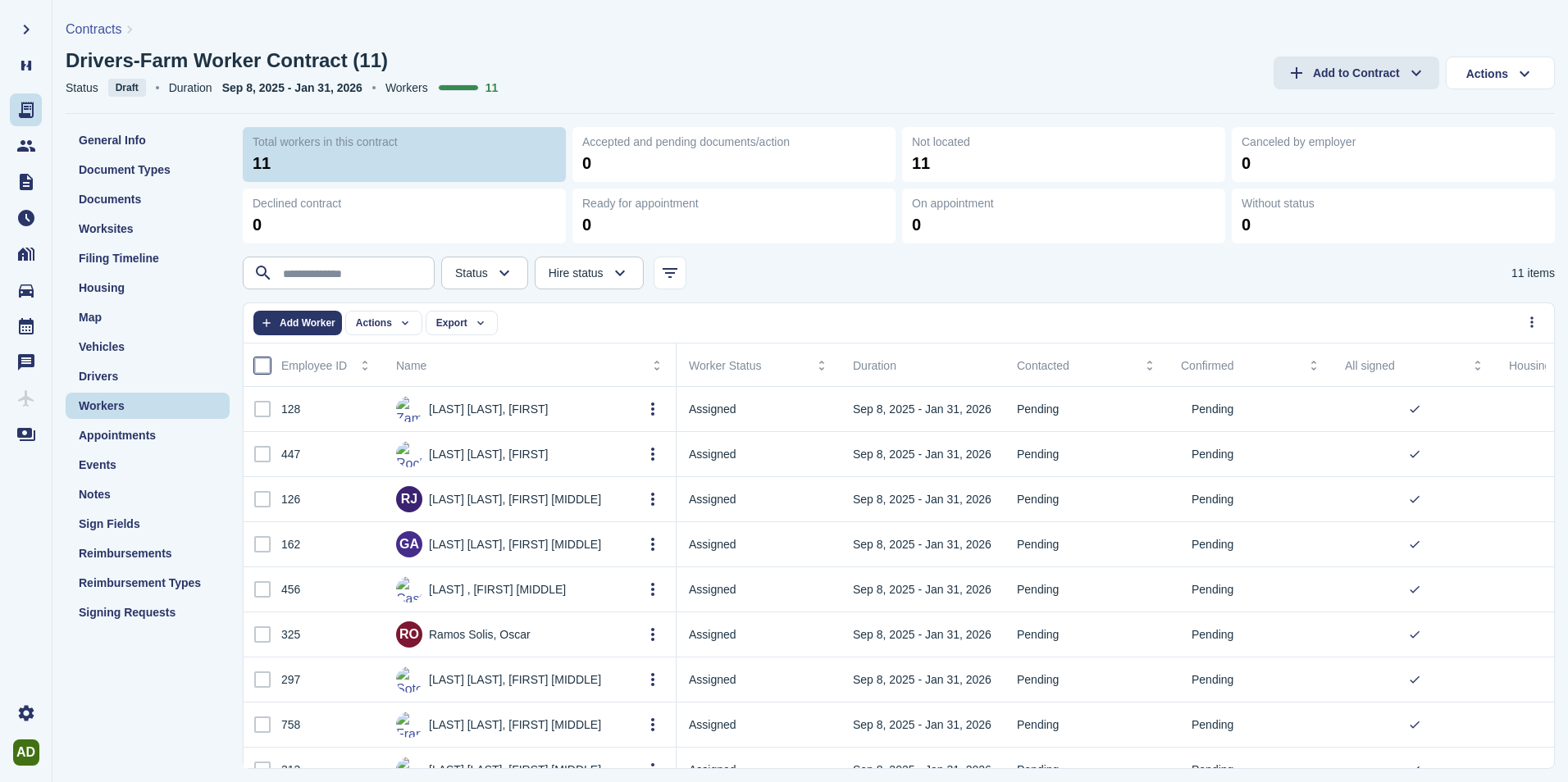 click at bounding box center [262, 366] 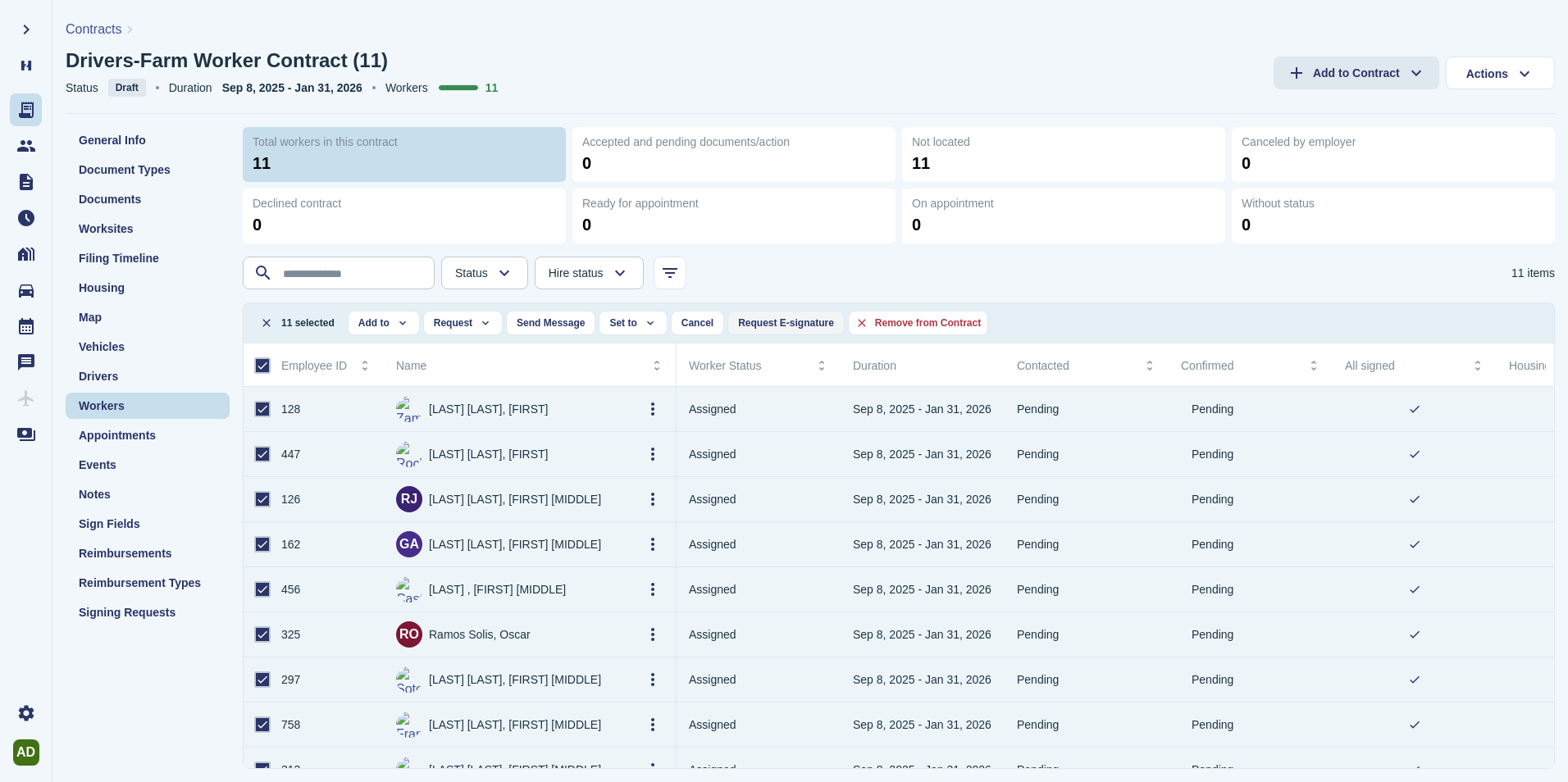 click on "Request E-signature" 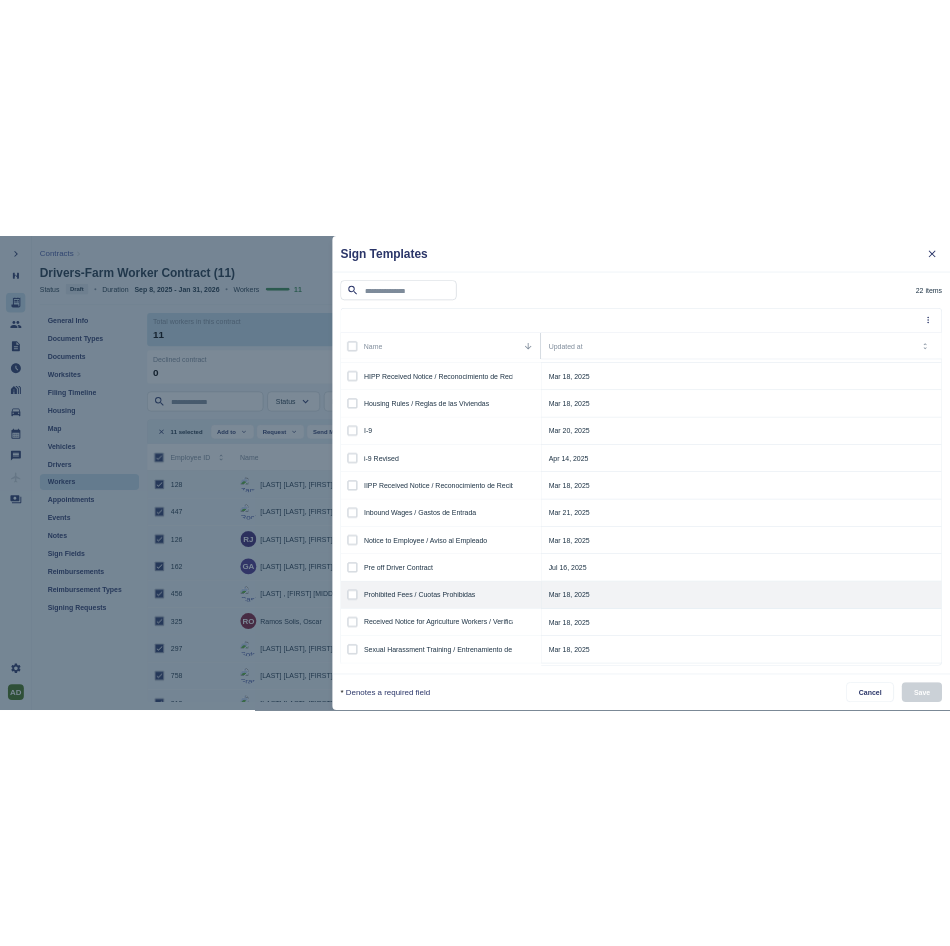 scroll, scrollTop: 300, scrollLeft: 0, axis: vertical 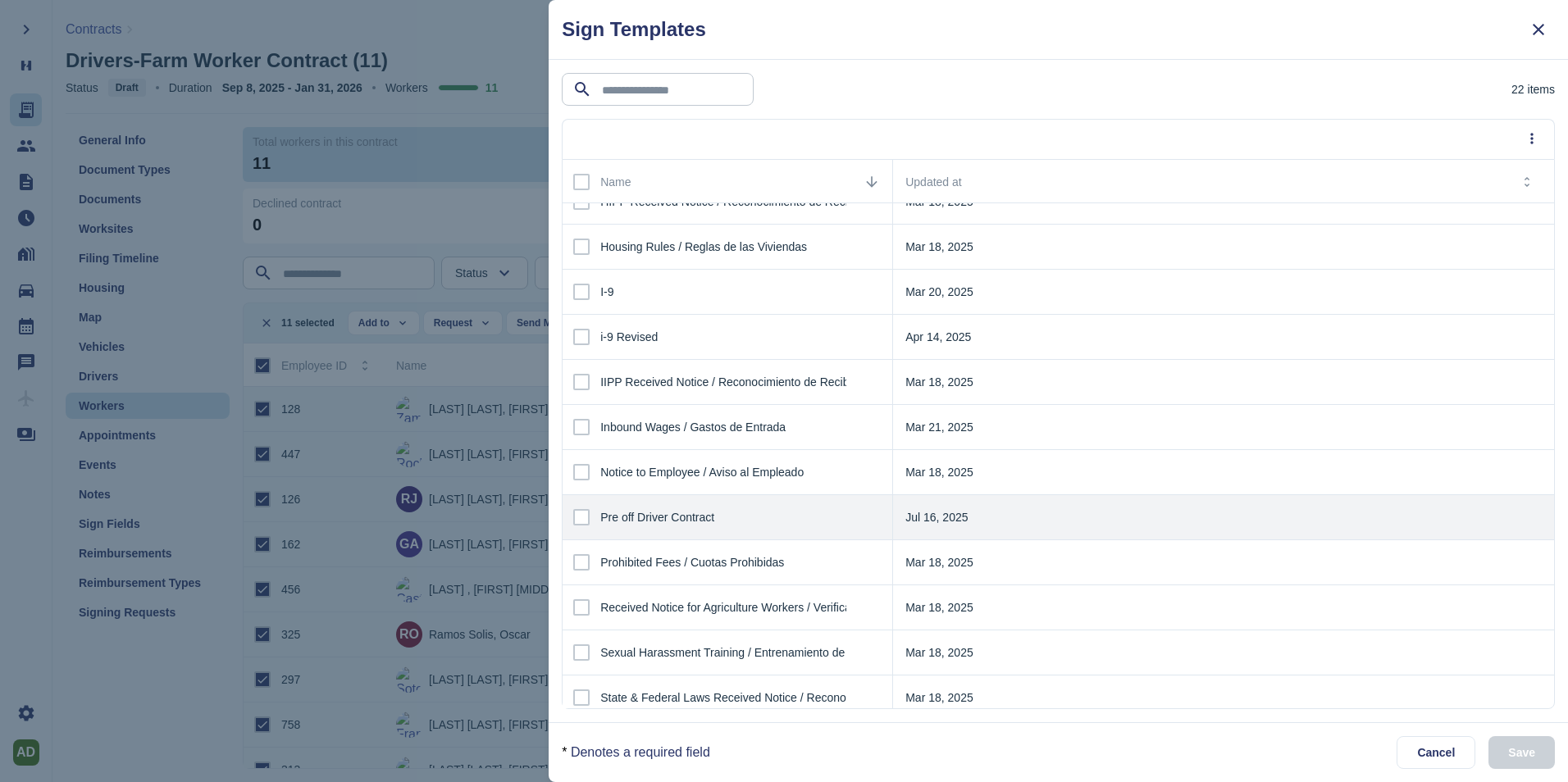 click at bounding box center [581, 517] 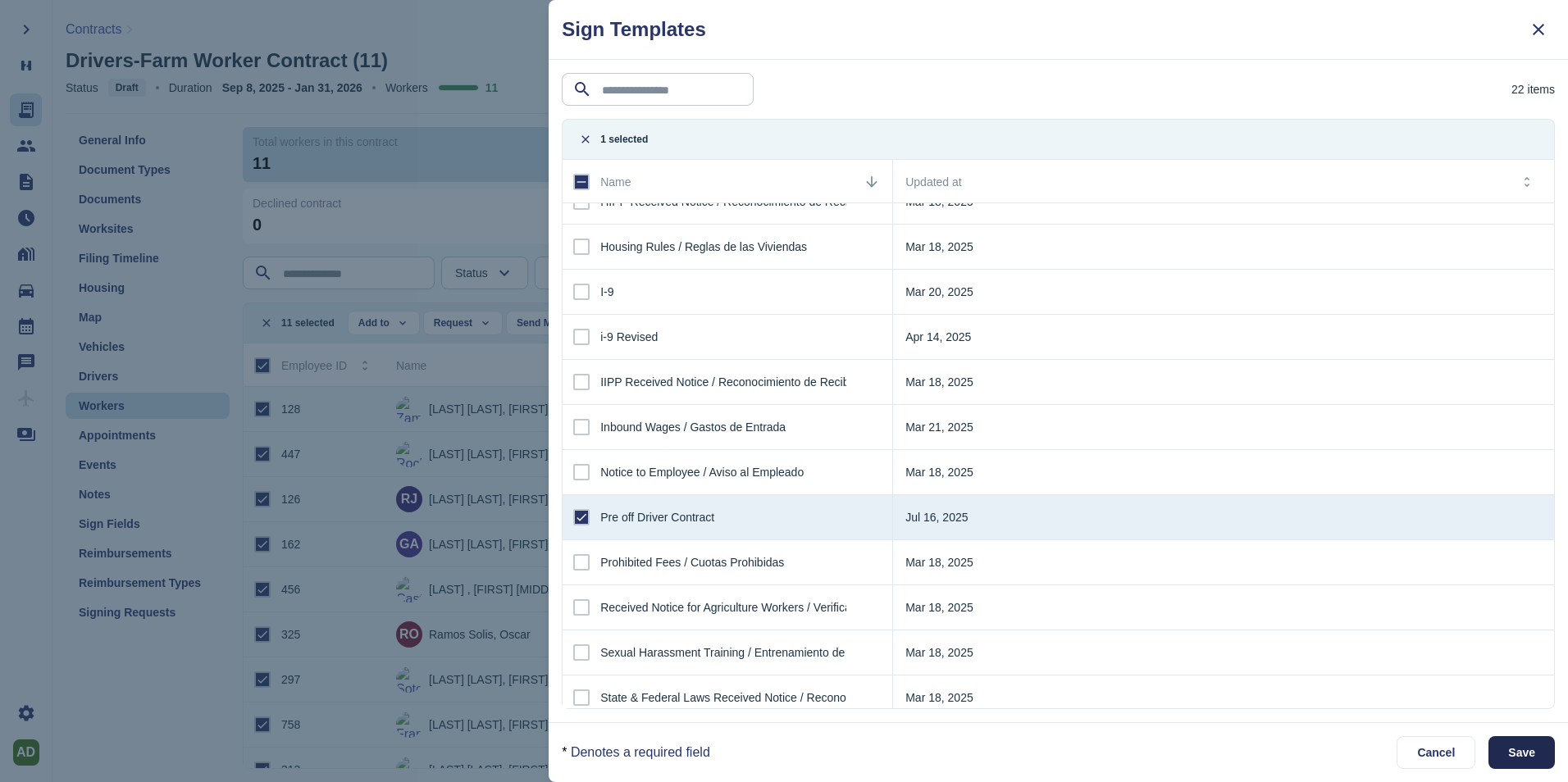 click on "Save" at bounding box center (1521, 752) 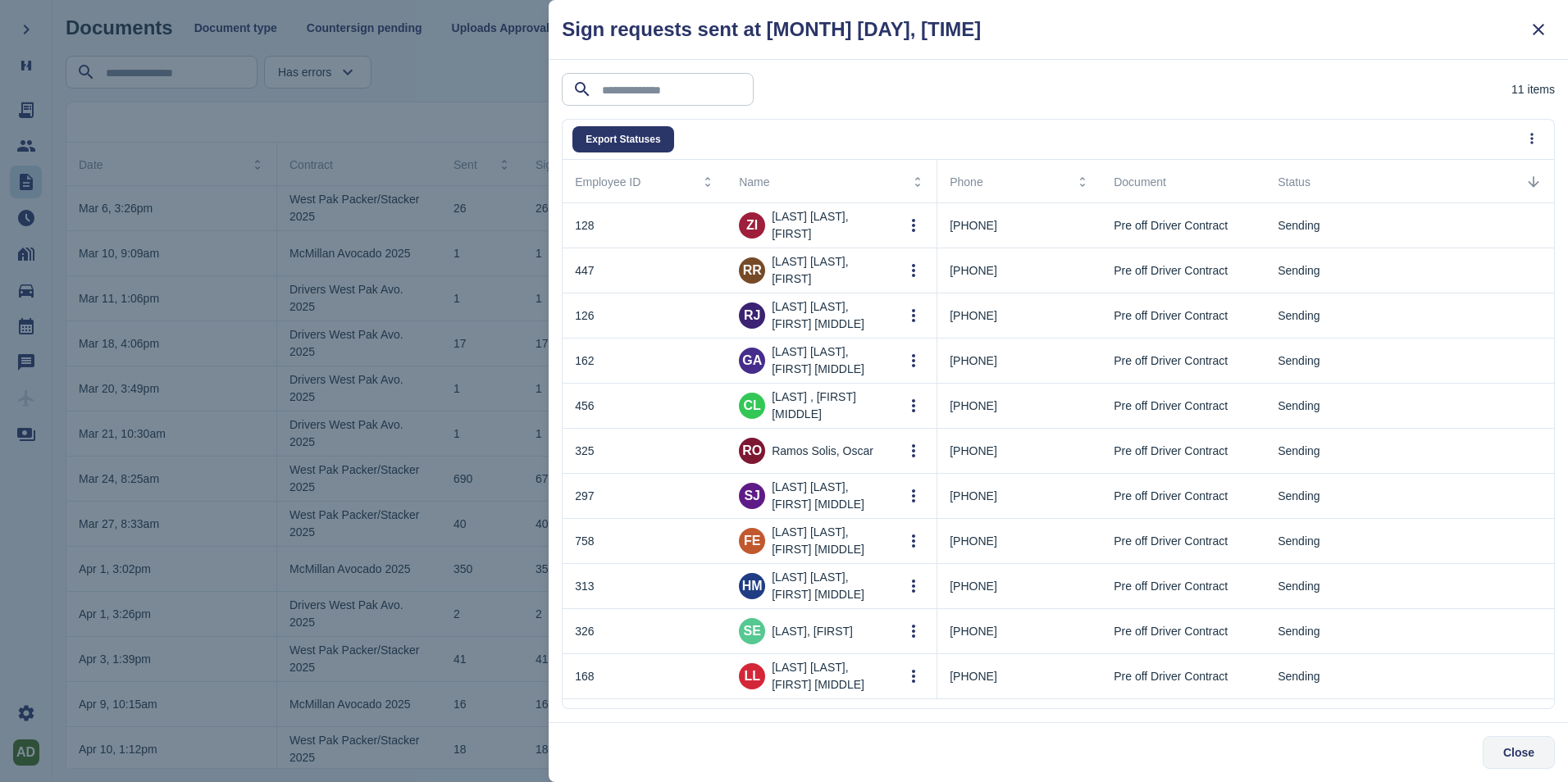 click on "Close" at bounding box center (1519, 752) 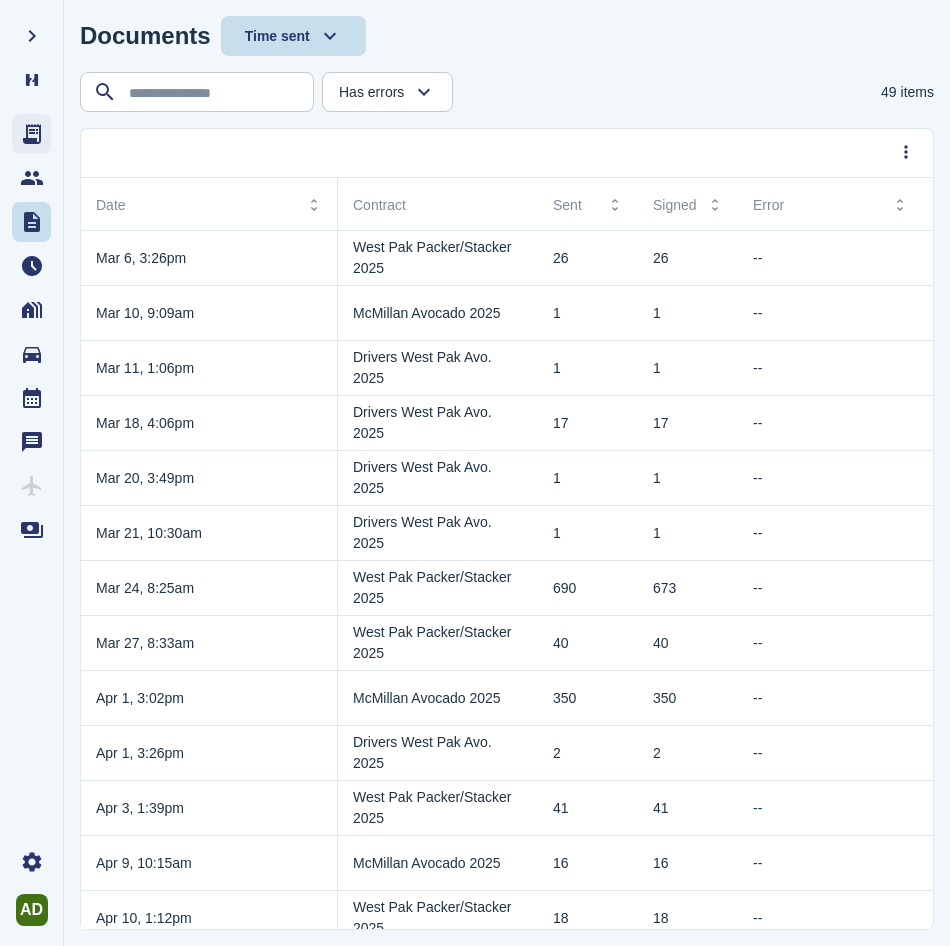 click at bounding box center [32, 134] 